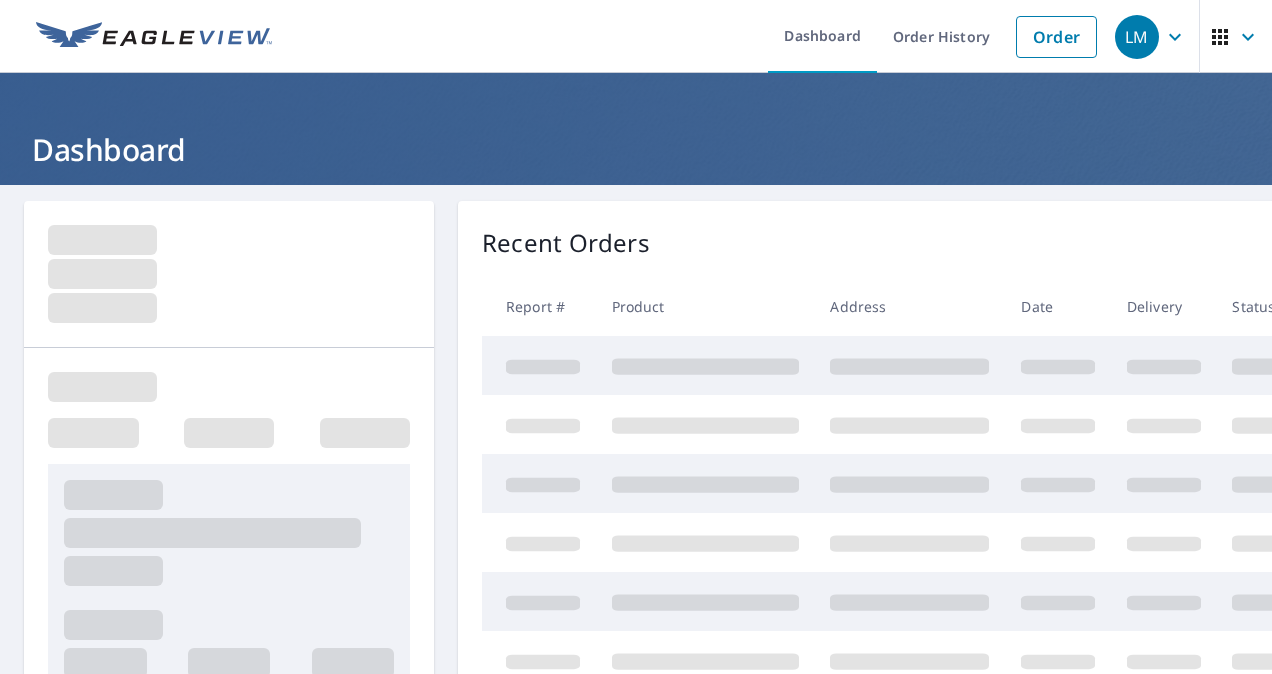 scroll, scrollTop: 0, scrollLeft: 0, axis: both 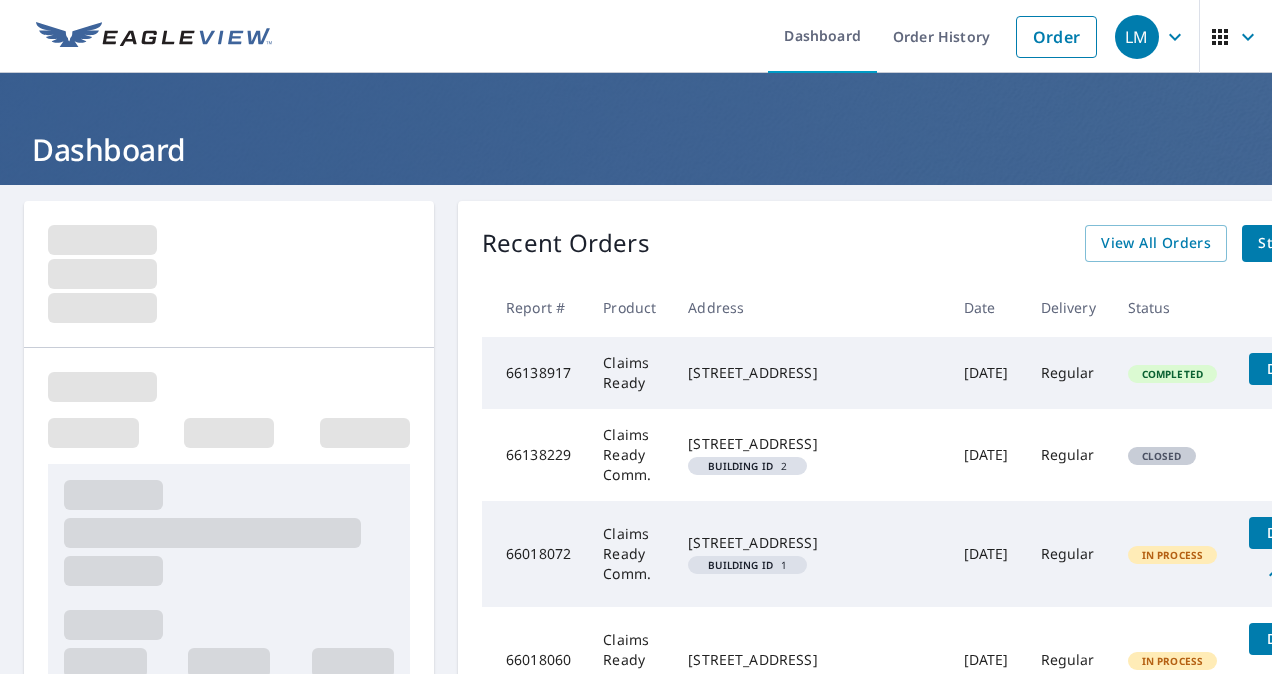 click 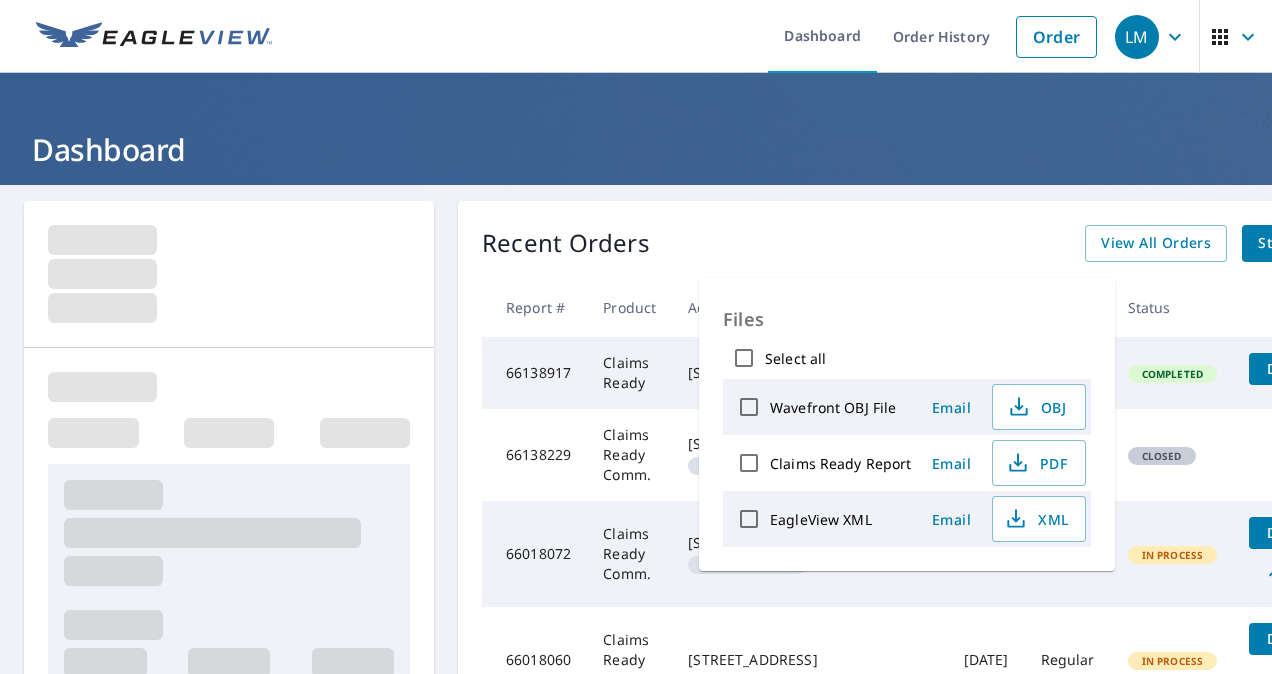 click on "Regular" at bounding box center [1068, 554] 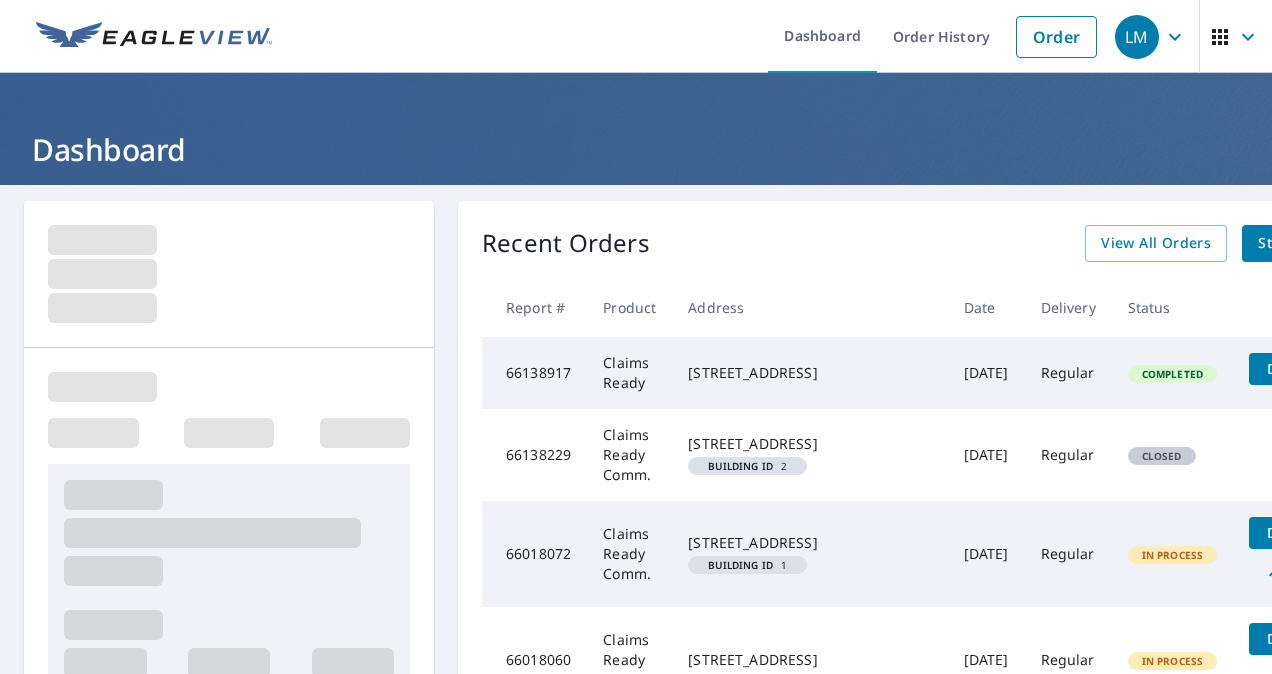click on "Details" at bounding box center [1291, 532] 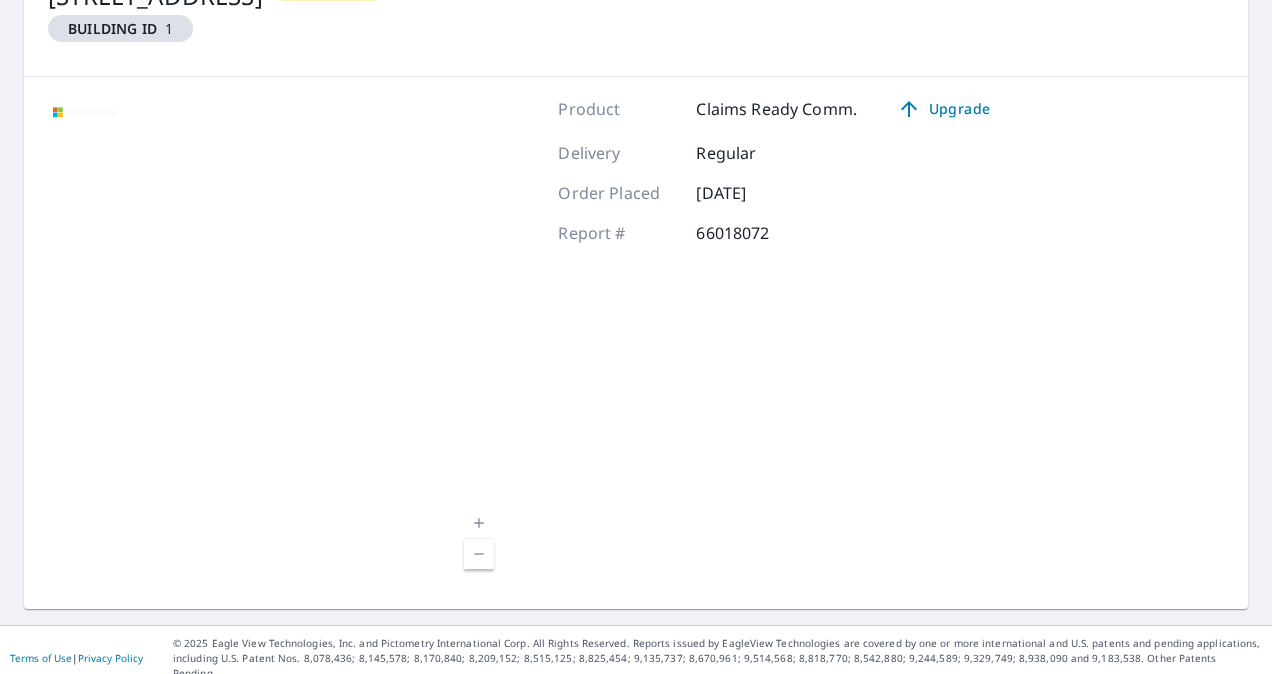 scroll, scrollTop: 0, scrollLeft: 0, axis: both 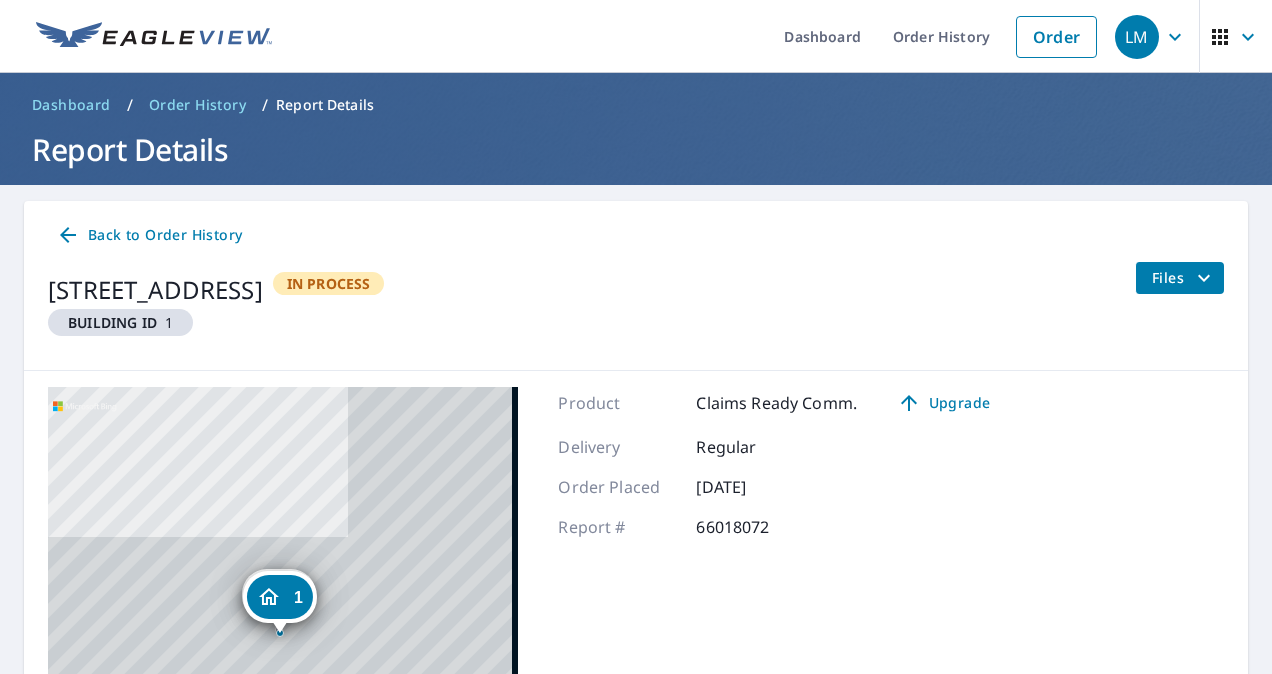 click on "Files" at bounding box center (1184, 278) 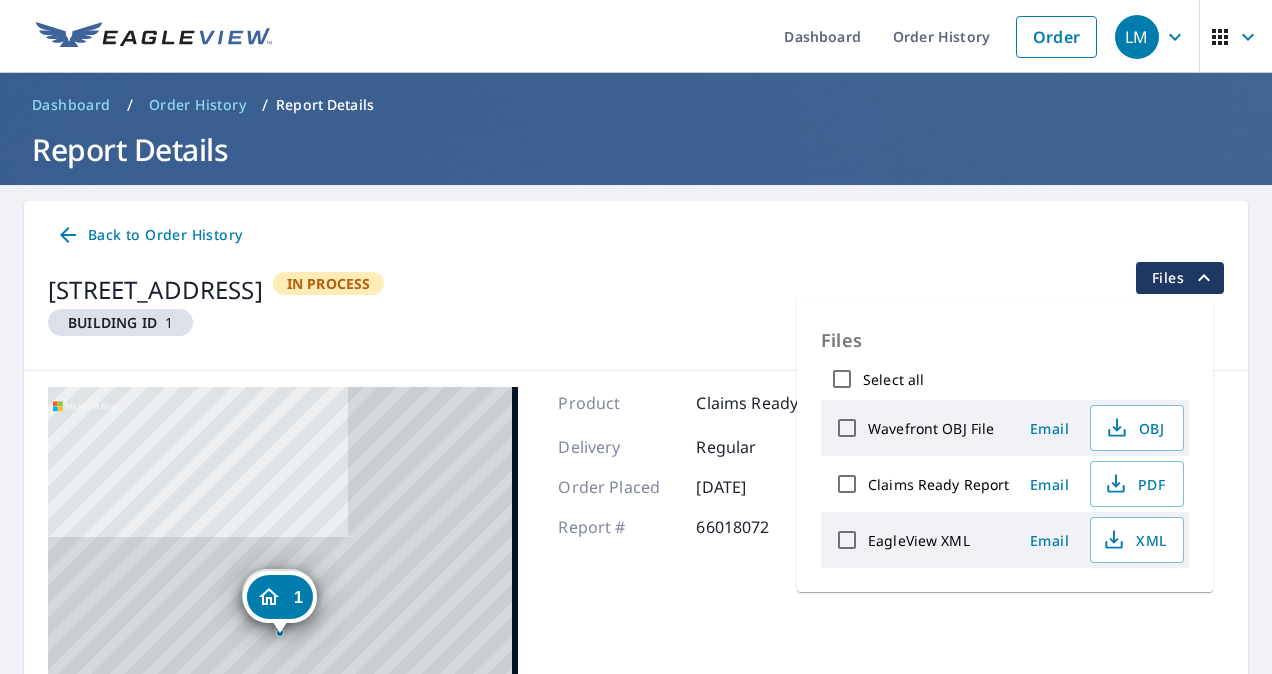 click on "[STREET_ADDRESS] Building ID 1 In Process Files" at bounding box center (636, 308) 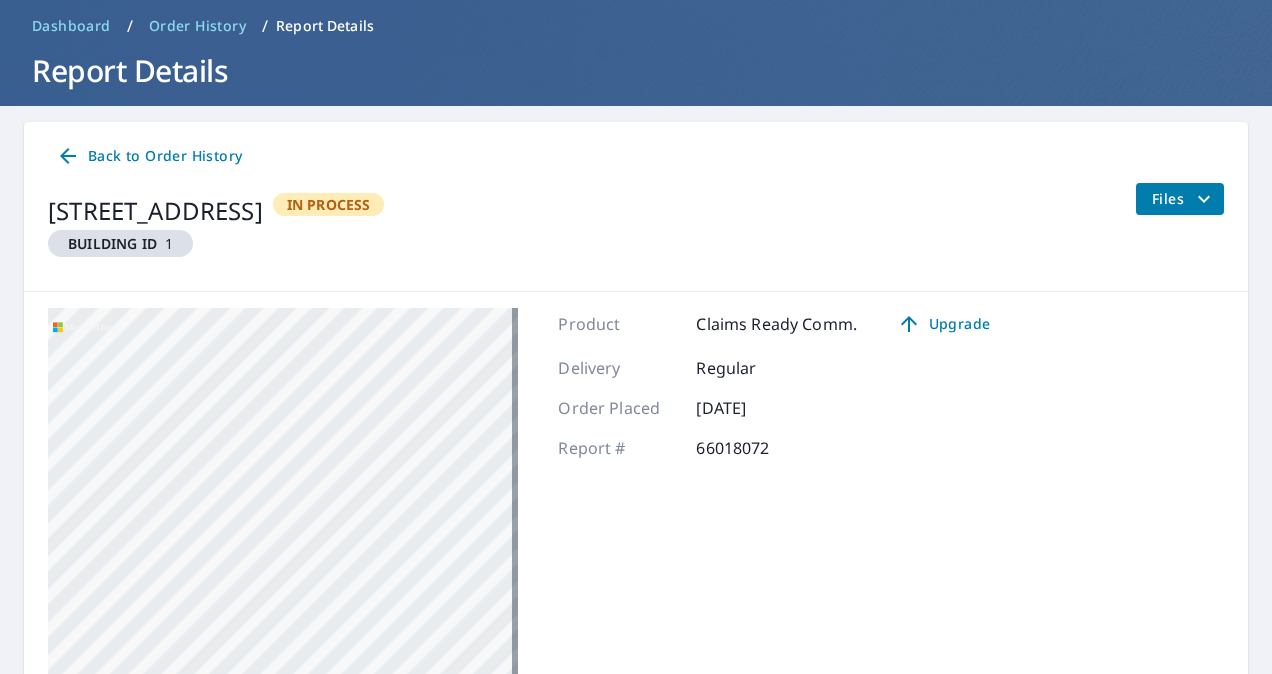 scroll, scrollTop: 0, scrollLeft: 0, axis: both 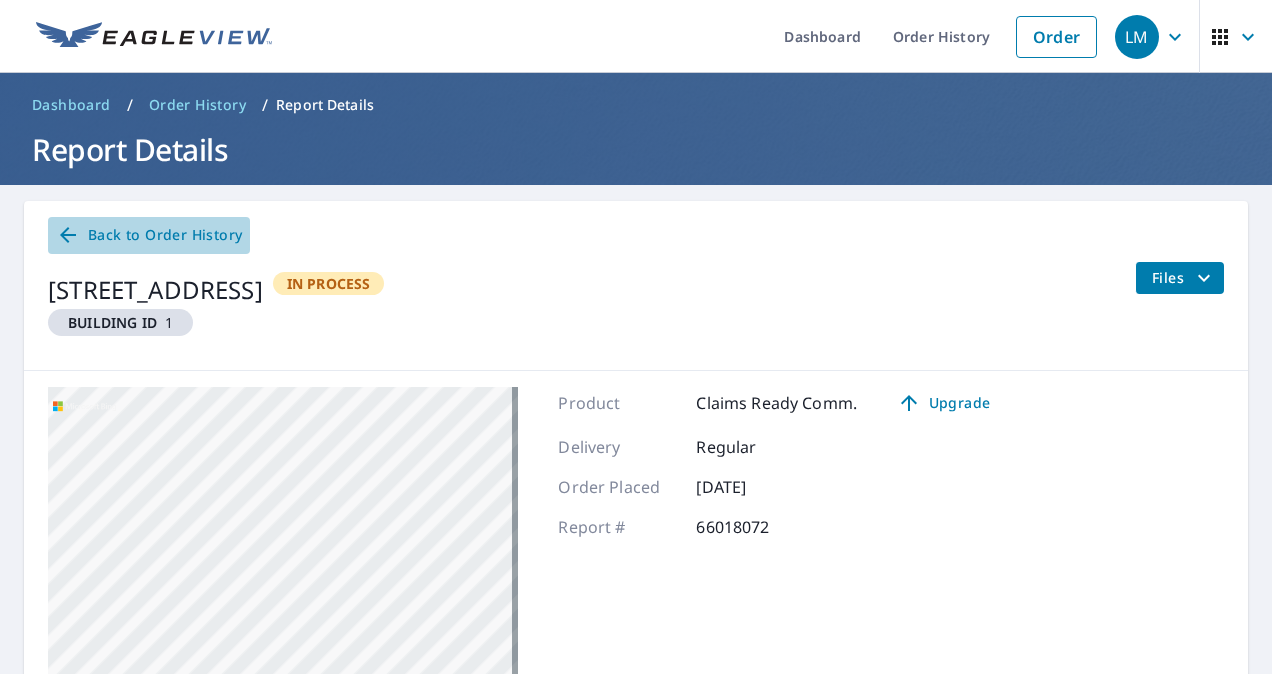 click 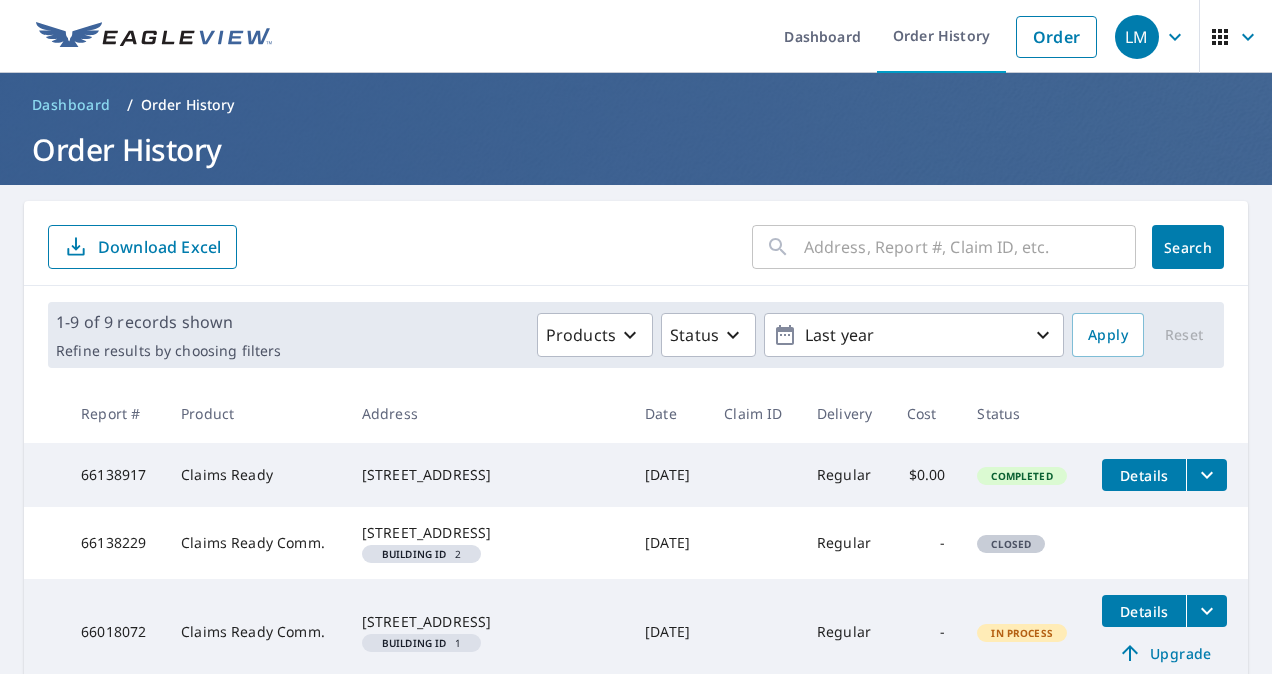 click on "​ Search Download Excel" at bounding box center [636, 247] 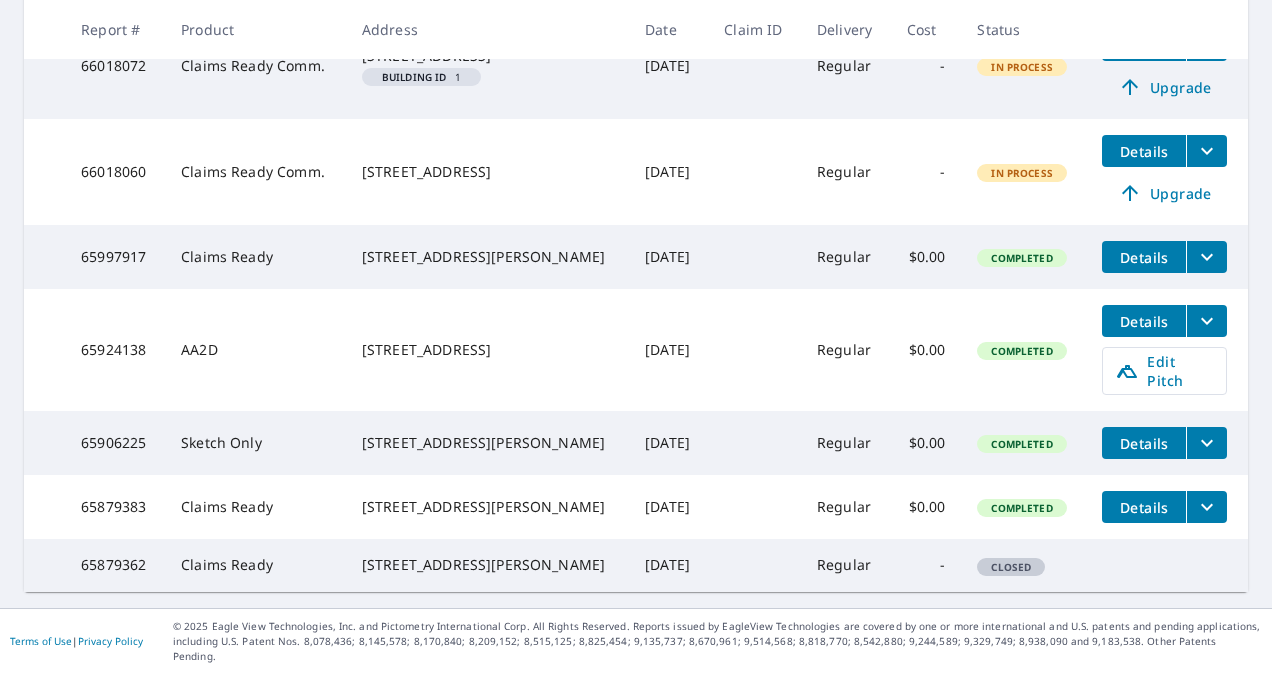 scroll, scrollTop: 0, scrollLeft: 0, axis: both 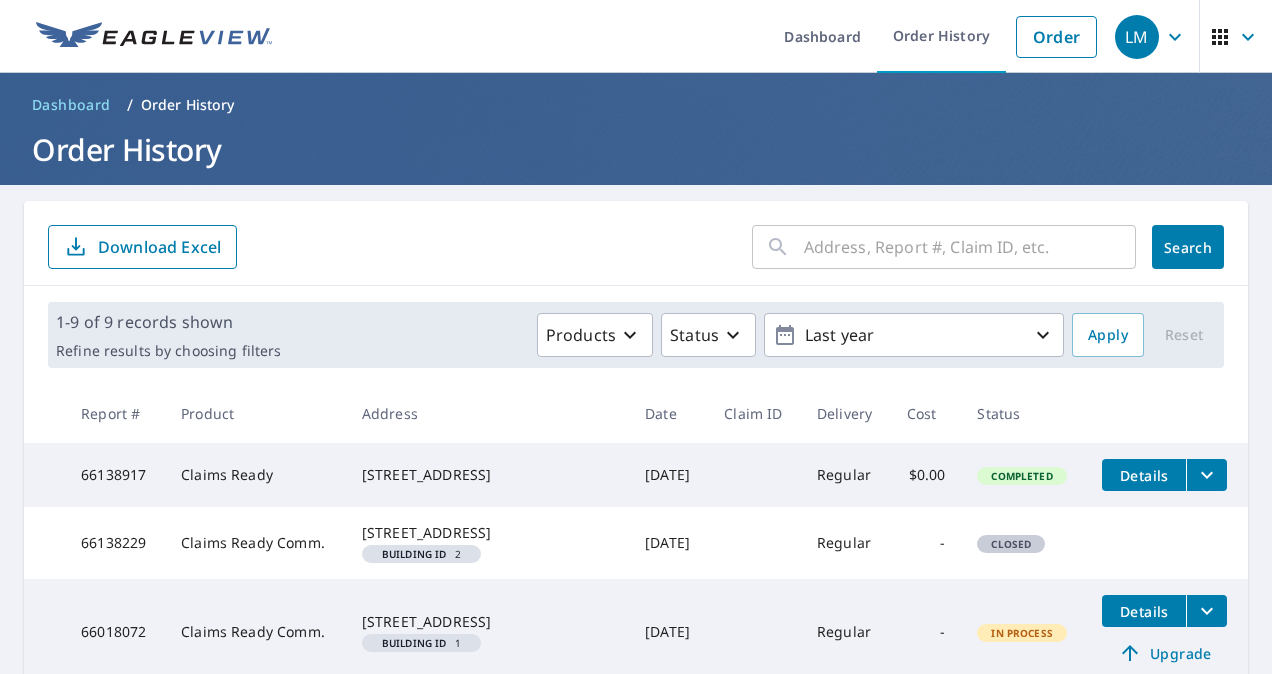 click on "Dashboard" at bounding box center (71, 105) 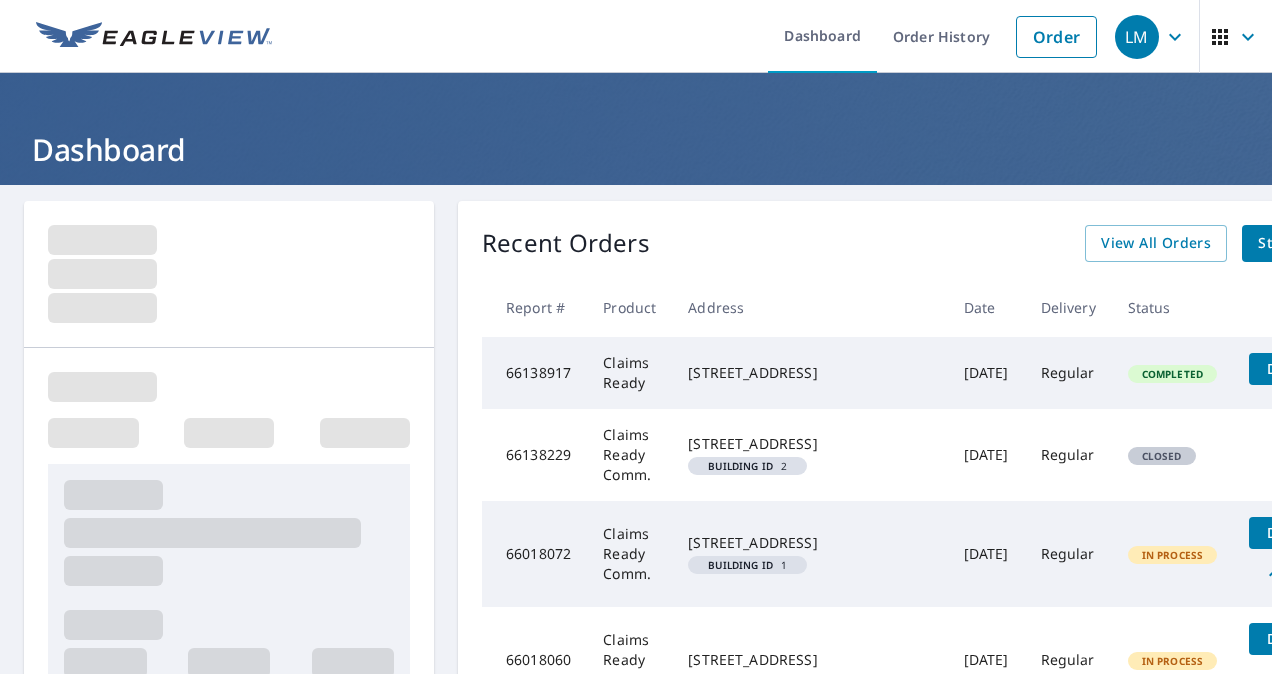 click on "Start New Order" at bounding box center [1316, 243] 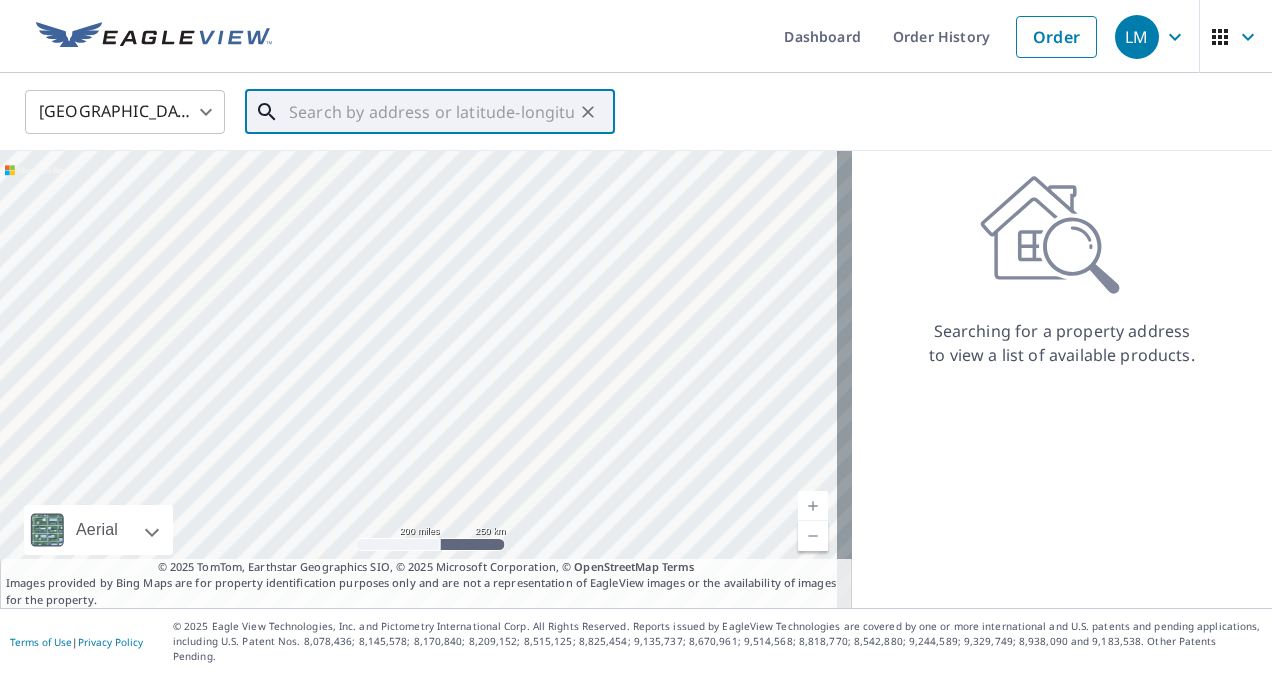 paste on "10640 Belga Dr" 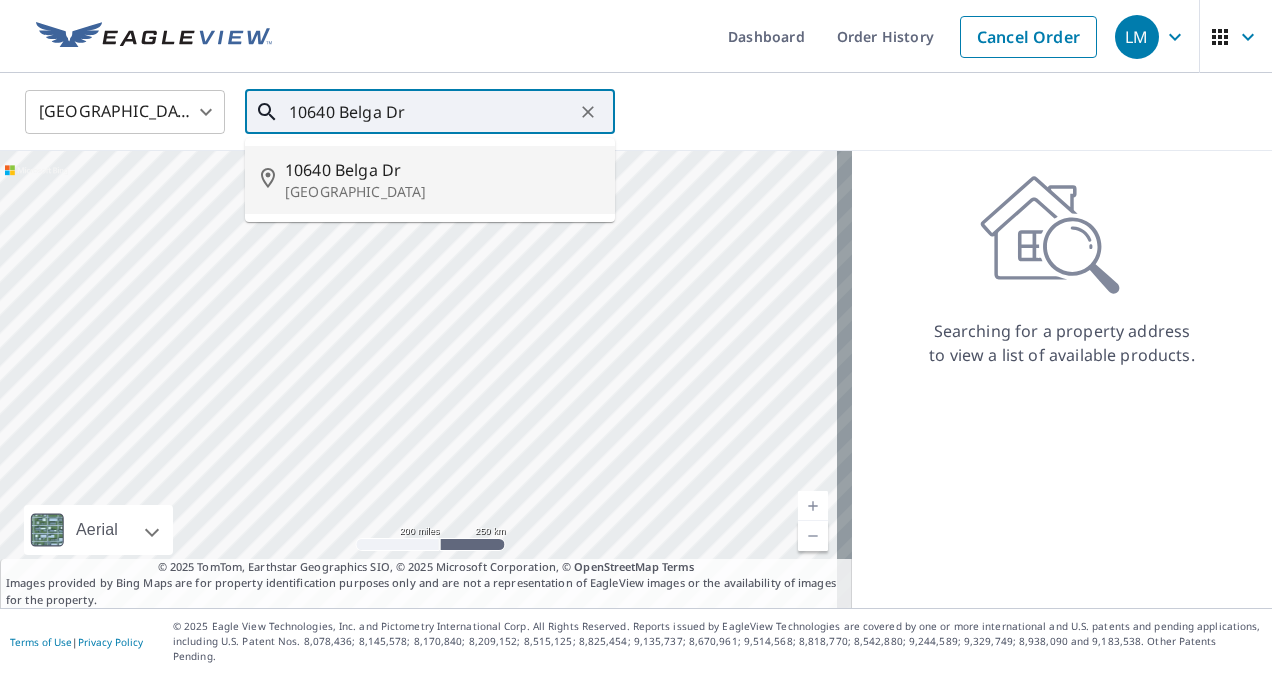 click on "[GEOGRAPHIC_DATA]" at bounding box center [442, 192] 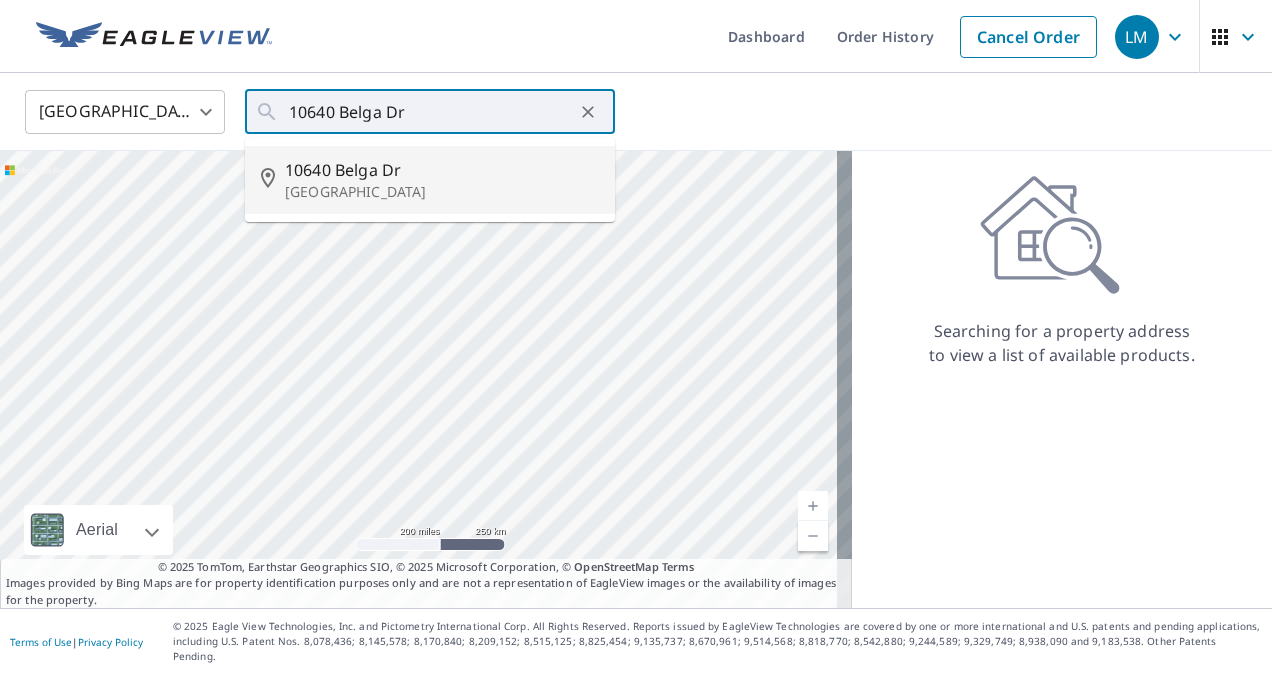 type on "[STREET_ADDRESS]" 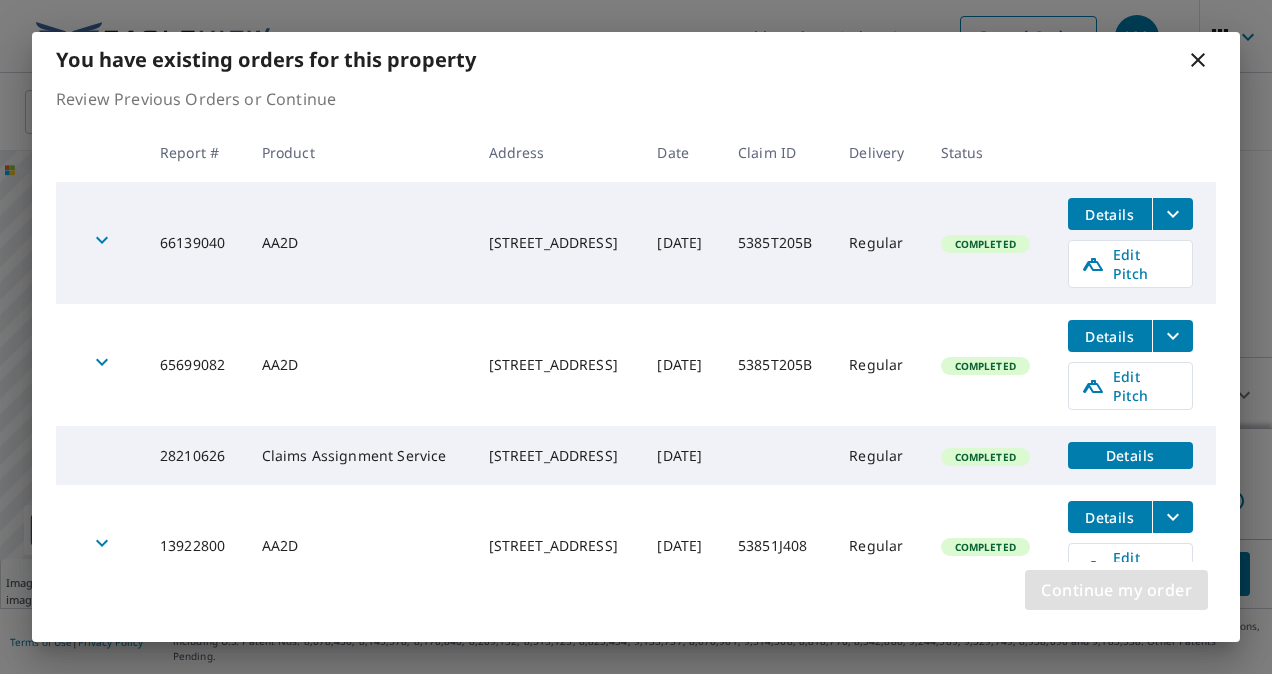 click on "Continue my order" at bounding box center (1116, 590) 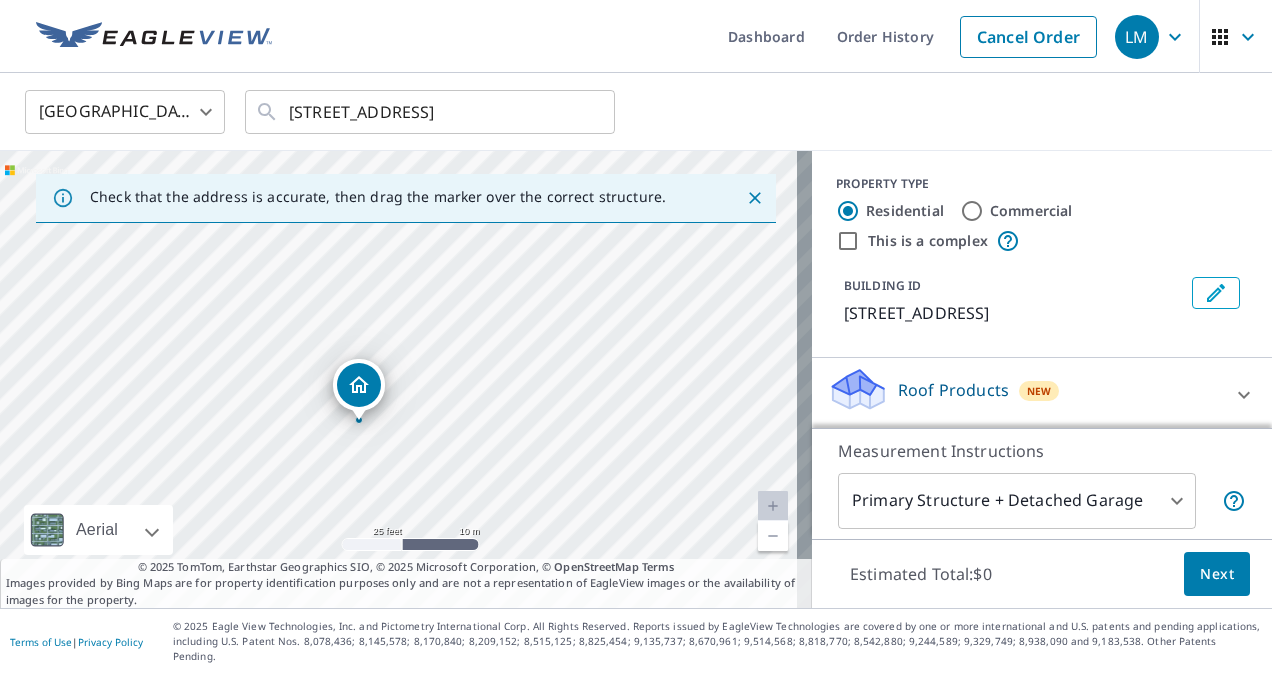 drag, startPoint x: 455, startPoint y: 366, endPoint x: 369, endPoint y: 390, distance: 89.28606 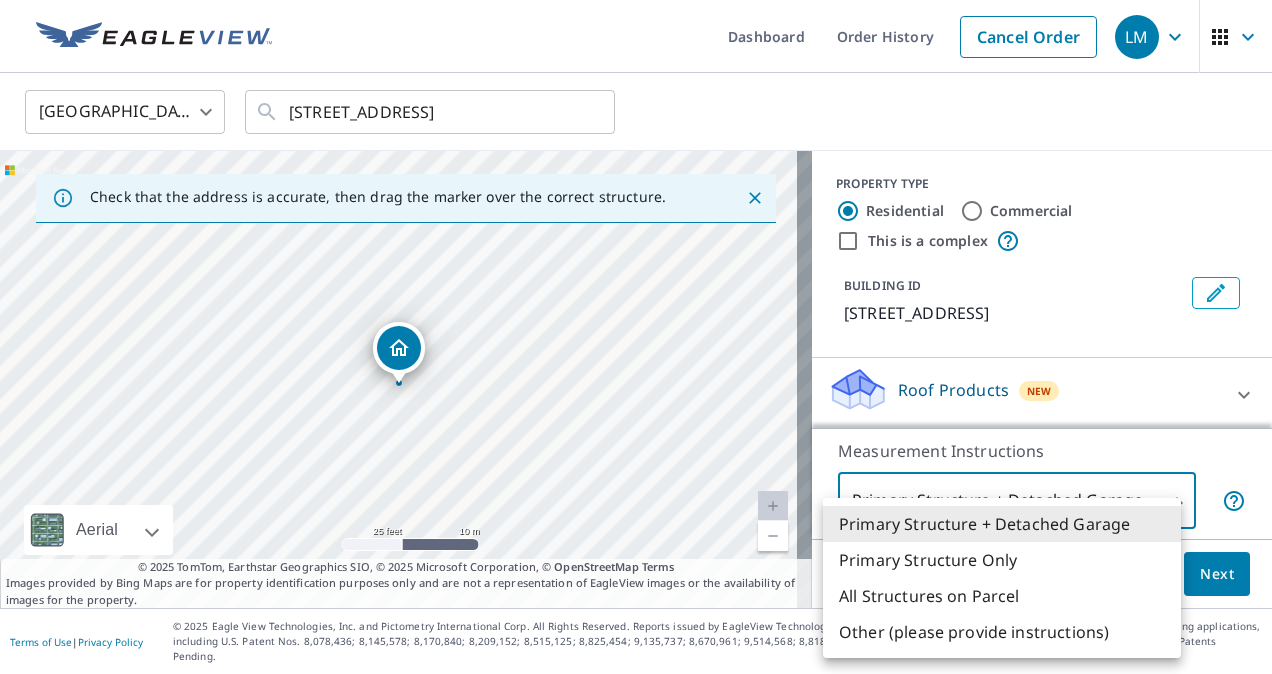 click on "LM LM
Dashboard Order History Cancel Order LM [GEOGRAPHIC_DATA] US ​ [STREET_ADDRESS] ​ Check that the address is accurate, then drag the marker over the correct structure. [STREET_ADDRESS] Aerial Road A standard road map Aerial A detailed look from above Labels Labels 25 feet 10 m © 2025 TomTom, © Vexcel Imaging, © 2025 Microsoft Corporation,  © OpenStreetMap Terms © 2025 TomTom, Earthstar Geographics SIO, © 2025 Microsoft Corporation, ©   OpenStreetMap   Terms Images provided by Bing Maps are for property identification purposes only and are not a representation of EagleView images or the availability of images for the property. PROPERTY TYPE Residential Commercial This is a complex BUILDING ID [STREET_ADDRESS] Roof Products New ClaimsReady™ $0 Measurement Instructions Primary Structure + Detached Garage 1 ​ Estimated Total:  $0 Next Terms of Use  |  Privacy Policy
X" at bounding box center [636, 337] 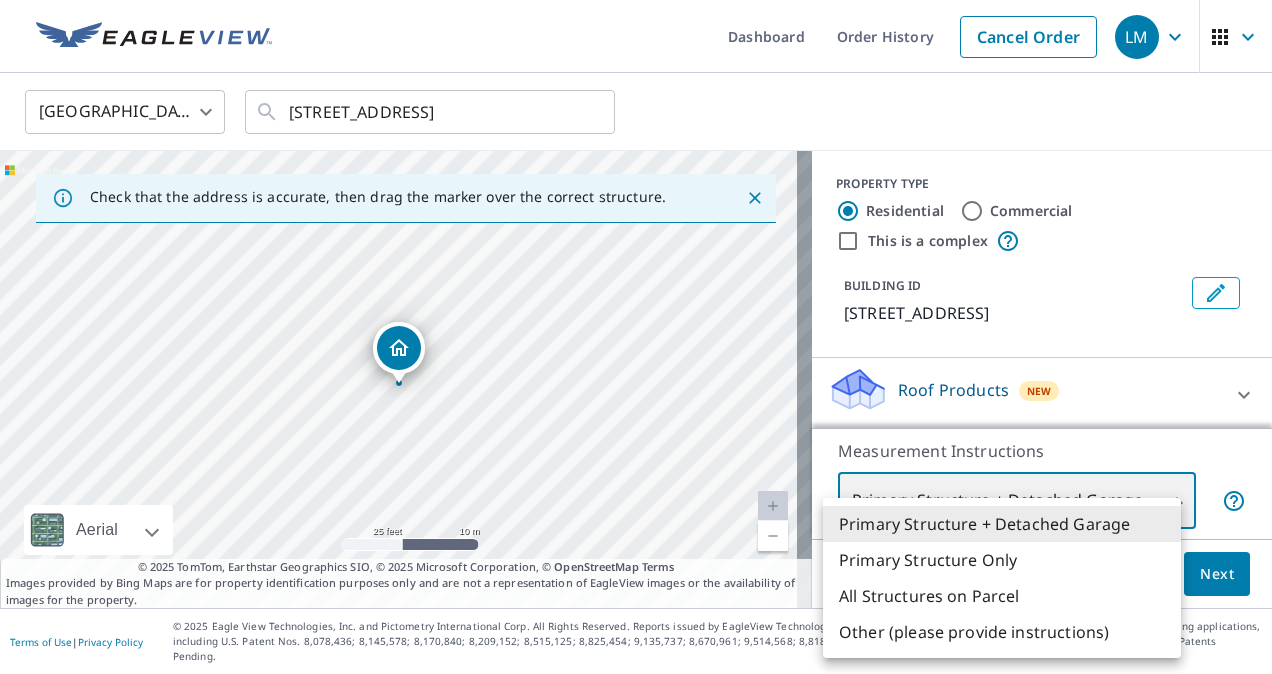 type on "2" 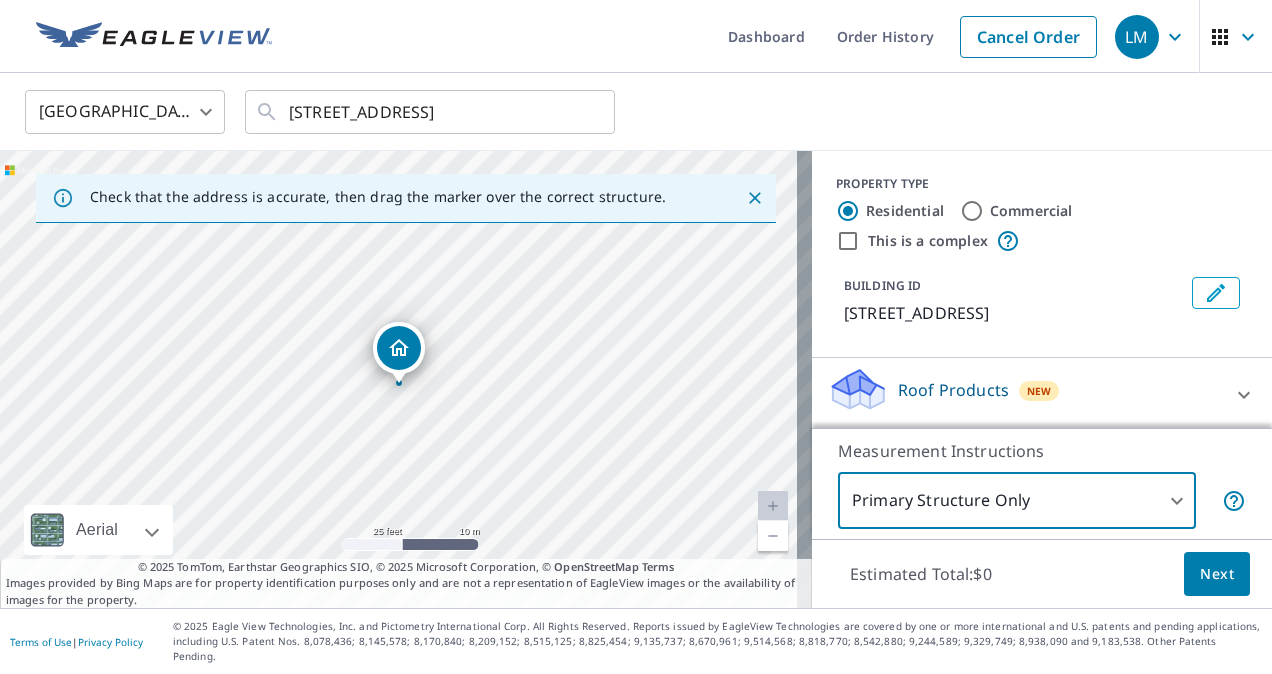 click on "Next" at bounding box center [1217, 574] 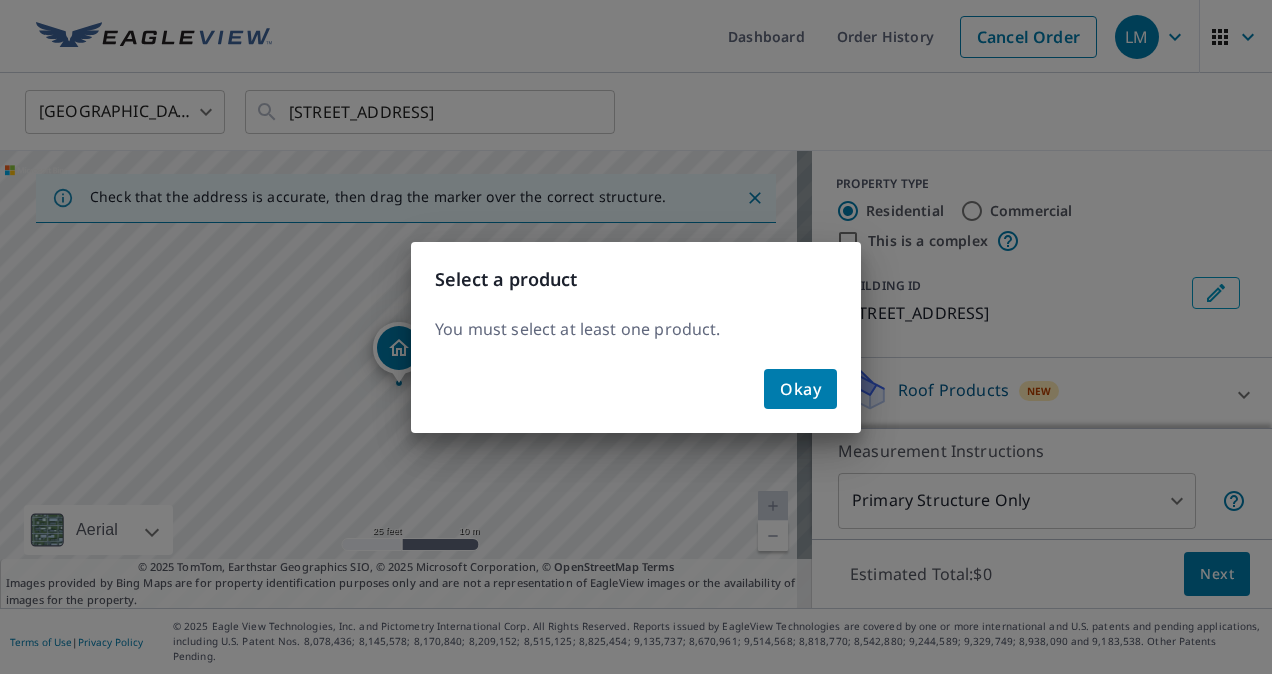 click on "Okay" 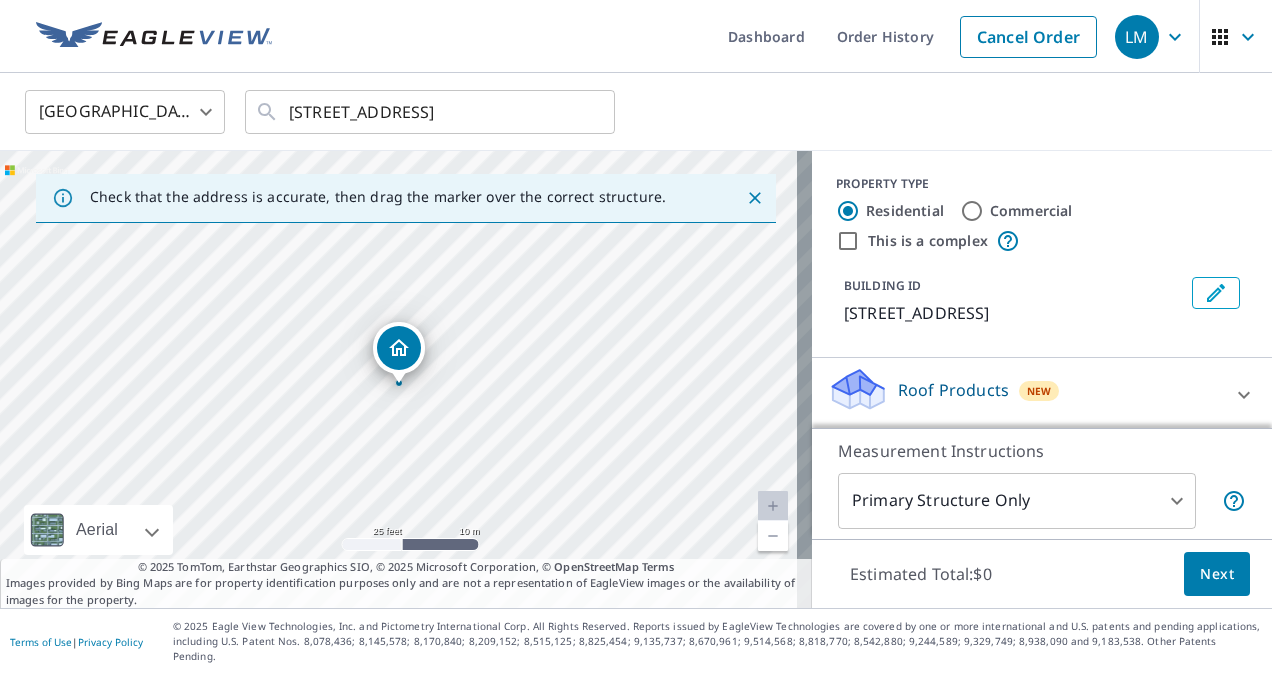 click on "Roof Products New" at bounding box center (1024, 394) 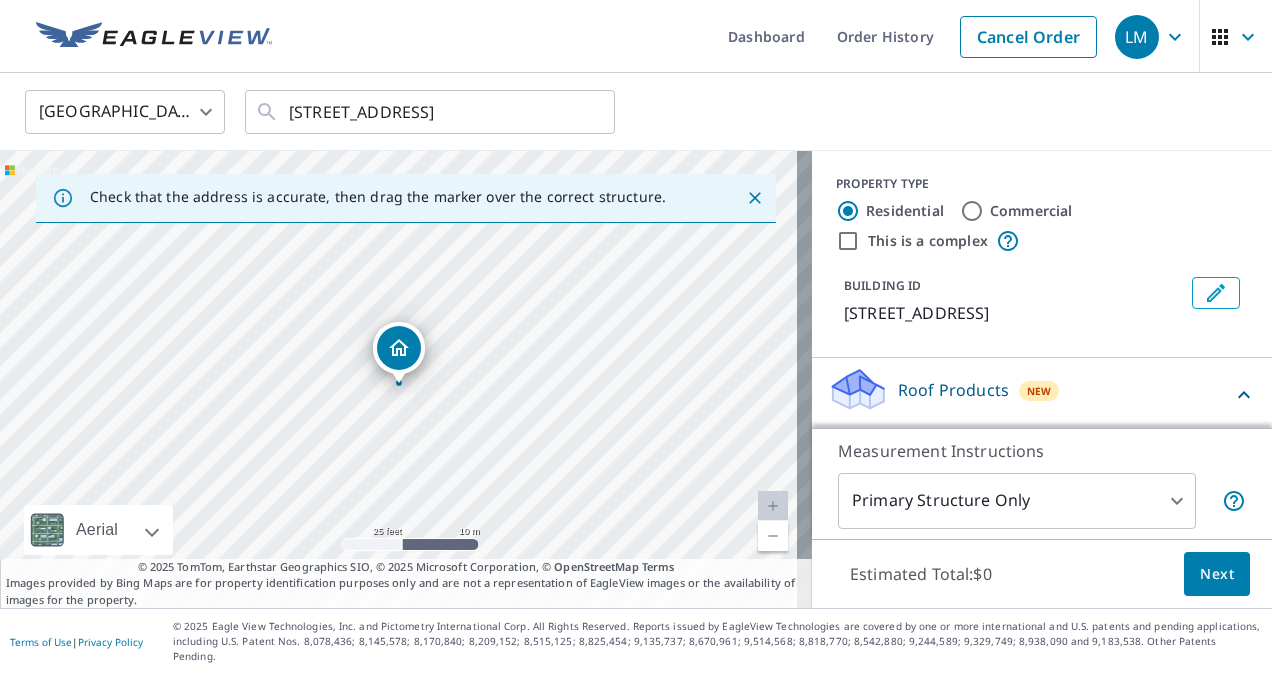 click on "LM LM
Dashboard Order History Cancel Order LM [GEOGRAPHIC_DATA] US ​ [STREET_ADDRESS] ​ Check that the address is accurate, then drag the marker over the correct structure. [STREET_ADDRESS] Aerial Road A standard road map Aerial A detailed look from above Labels Labels 25 feet 10 m © 2025 TomTom, © Vexcel Imaging, © 2025 Microsoft Corporation,  © OpenStreetMap Terms © 2025 TomTom, Earthstar Geographics SIO, © 2025 Microsoft Corporation, ©   OpenStreetMap   Terms Images provided by Bing Maps are for property identification purposes only and are not a representation of EagleView images or the availability of images for the property. PROPERTY TYPE Residential Commercial This is a complex BUILDING ID [STREET_ADDRESS] Roof Products New ClaimsReady™ $0 Measurement Instructions Primary Structure Only 2 ​ Estimated Total:  $0 Next Terms of Use  |  Privacy Policy
X" at bounding box center [636, 337] 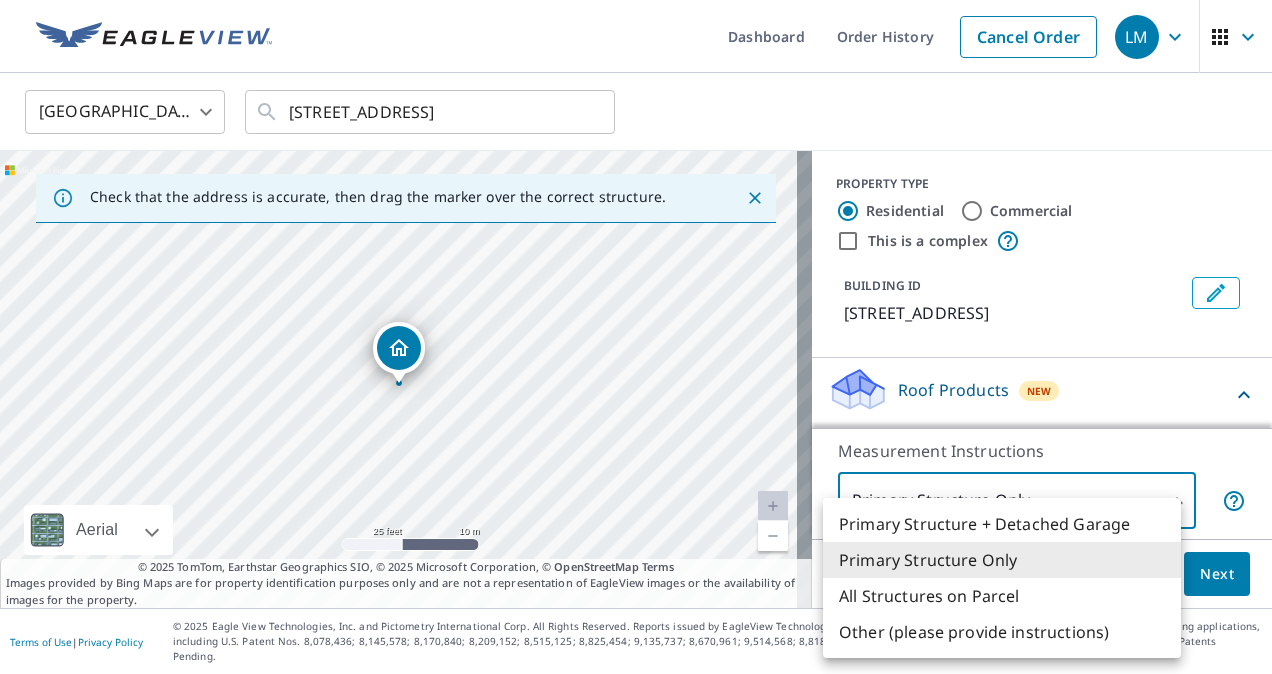 click on "Primary Structure Only" at bounding box center [1002, 560] 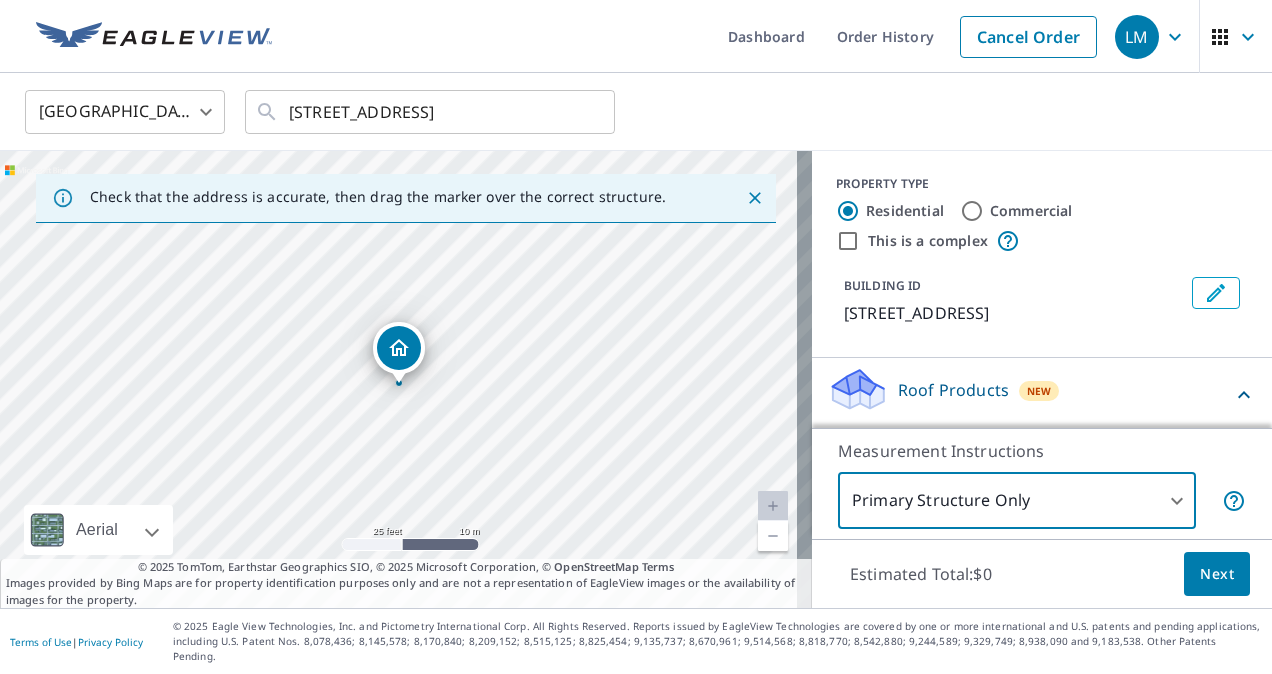 click on "LM LM
Dashboard Order History Cancel Order LM [GEOGRAPHIC_DATA] US ​ [STREET_ADDRESS] ​ Check that the address is accurate, then drag the marker over the correct structure. [STREET_ADDRESS] Aerial Road A standard road map Aerial A detailed look from above Labels Labels 25 feet 10 m © 2025 TomTom, © Vexcel Imaging, © 2025 Microsoft Corporation,  © OpenStreetMap Terms © 2025 TomTom, Earthstar Geographics SIO, © 2025 Microsoft Corporation, ©   OpenStreetMap   Terms Images provided by Bing Maps are for property identification purposes only and are not a representation of EagleView images or the availability of images for the property. PROPERTY TYPE Residential Commercial This is a complex BUILDING ID [STREET_ADDRESS] Roof Products New ClaimsReady™ $0 Measurement Instructions Primary Structure Only 2 ​ Estimated Total:  $0 Next Terms of Use  |  Privacy Policy
X" at bounding box center (636, 337) 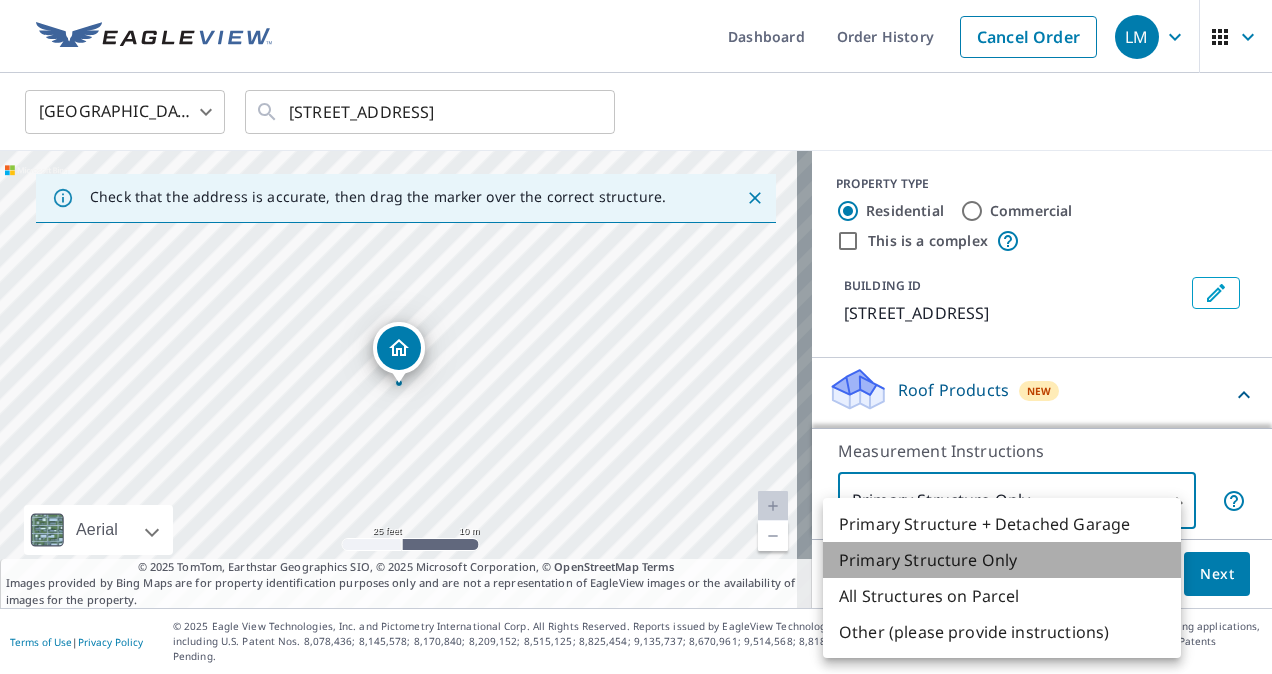 click on "Primary Structure Only" at bounding box center (1002, 560) 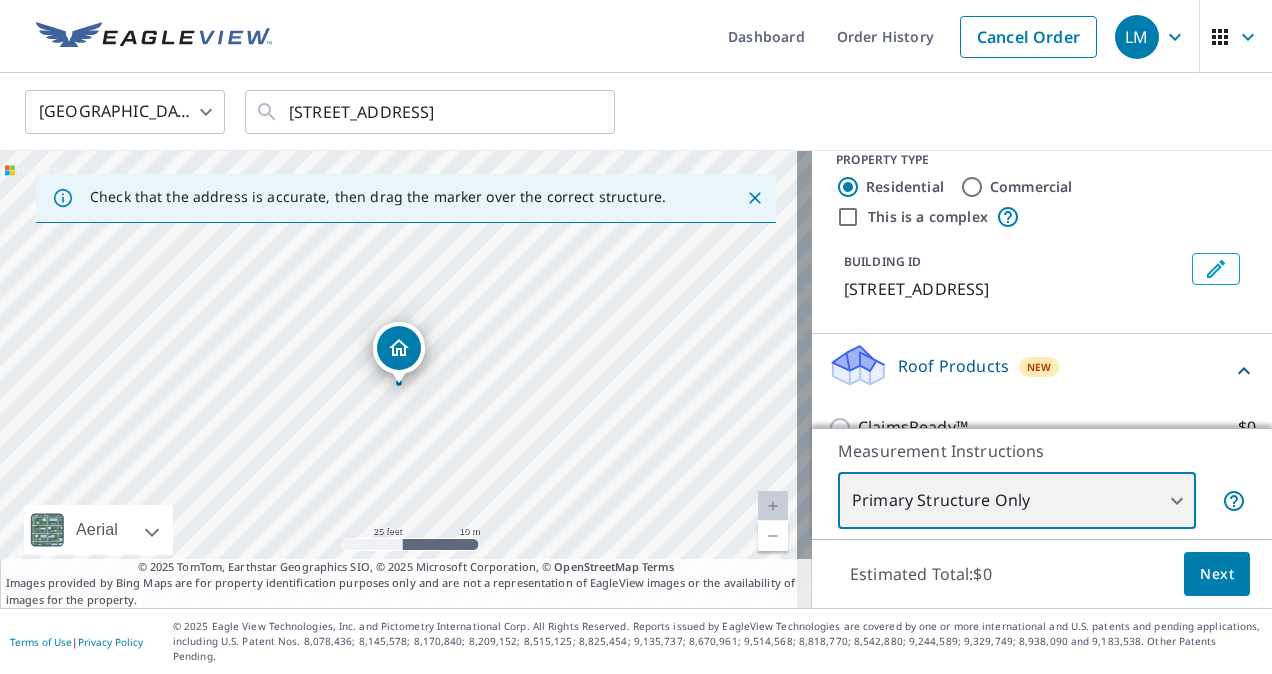 scroll, scrollTop: 44, scrollLeft: 0, axis: vertical 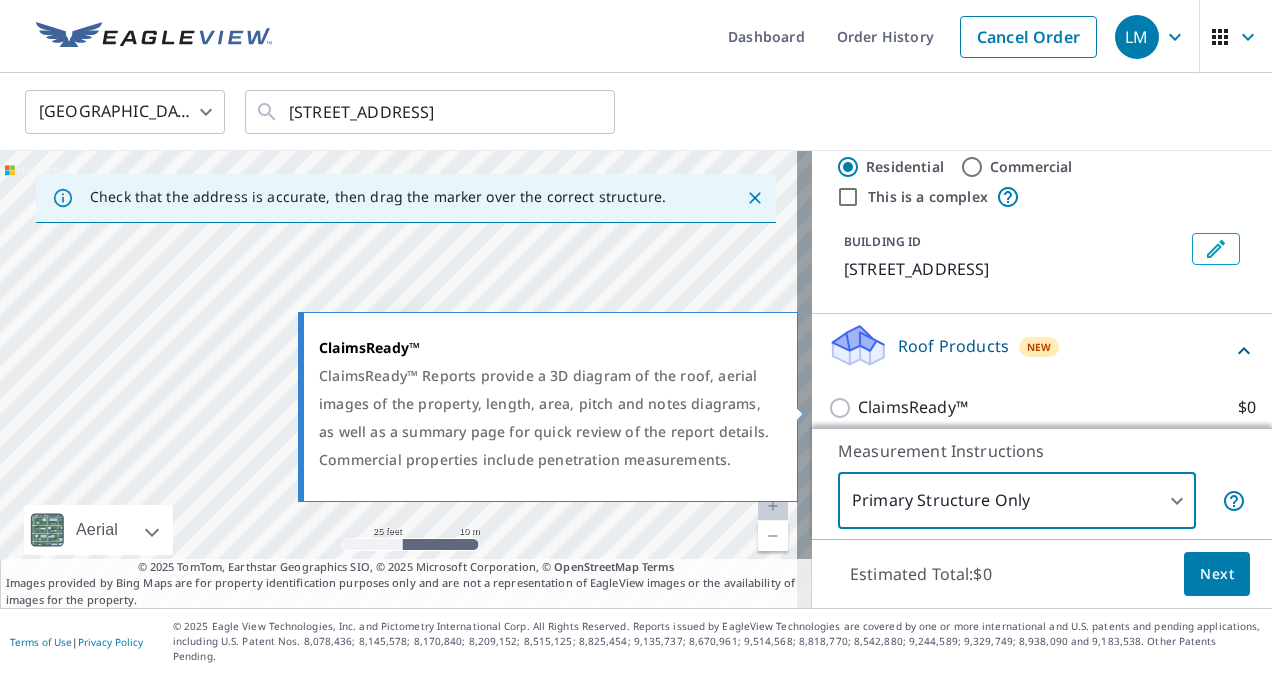 click on "ClaimsReady™ $0" at bounding box center (843, 408) 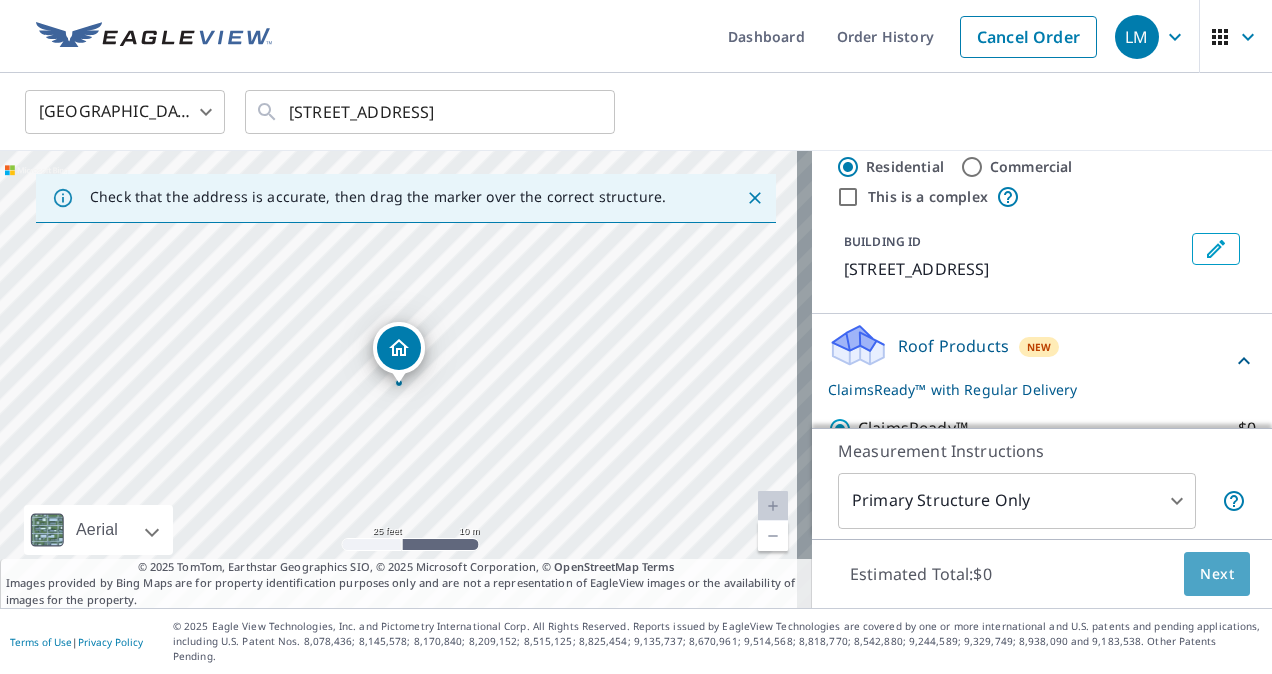 click on "Next" at bounding box center (1217, 574) 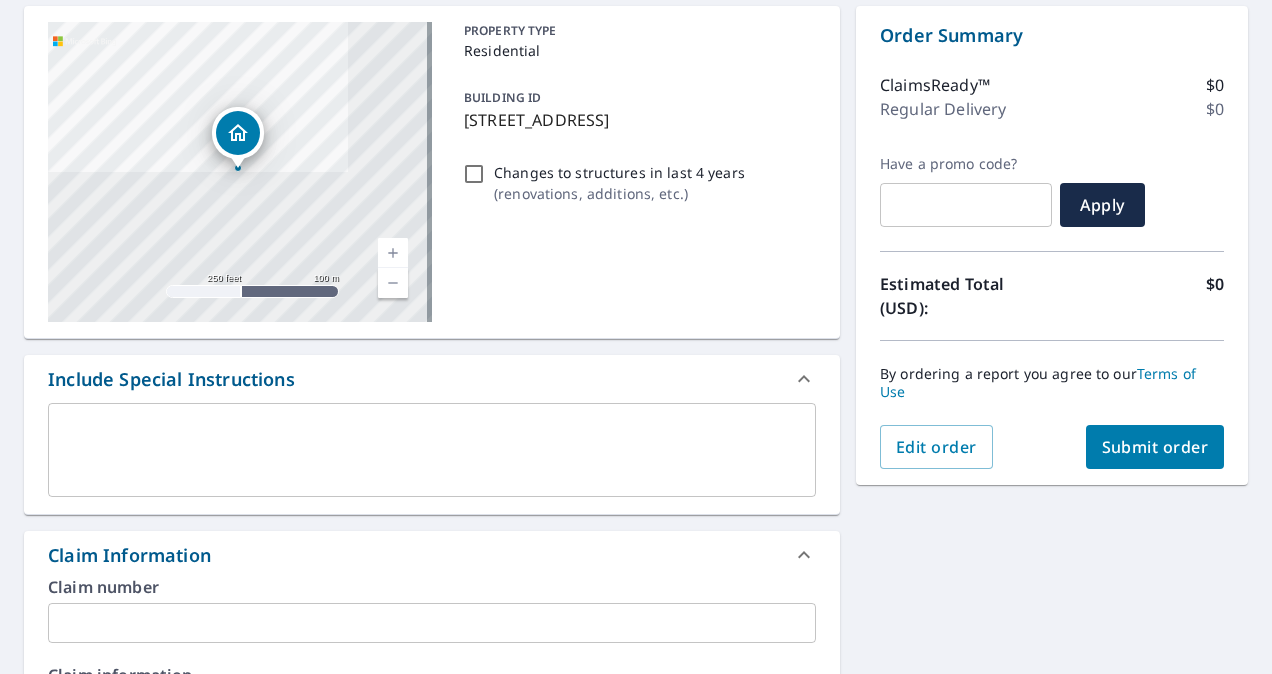 scroll, scrollTop: 200, scrollLeft: 0, axis: vertical 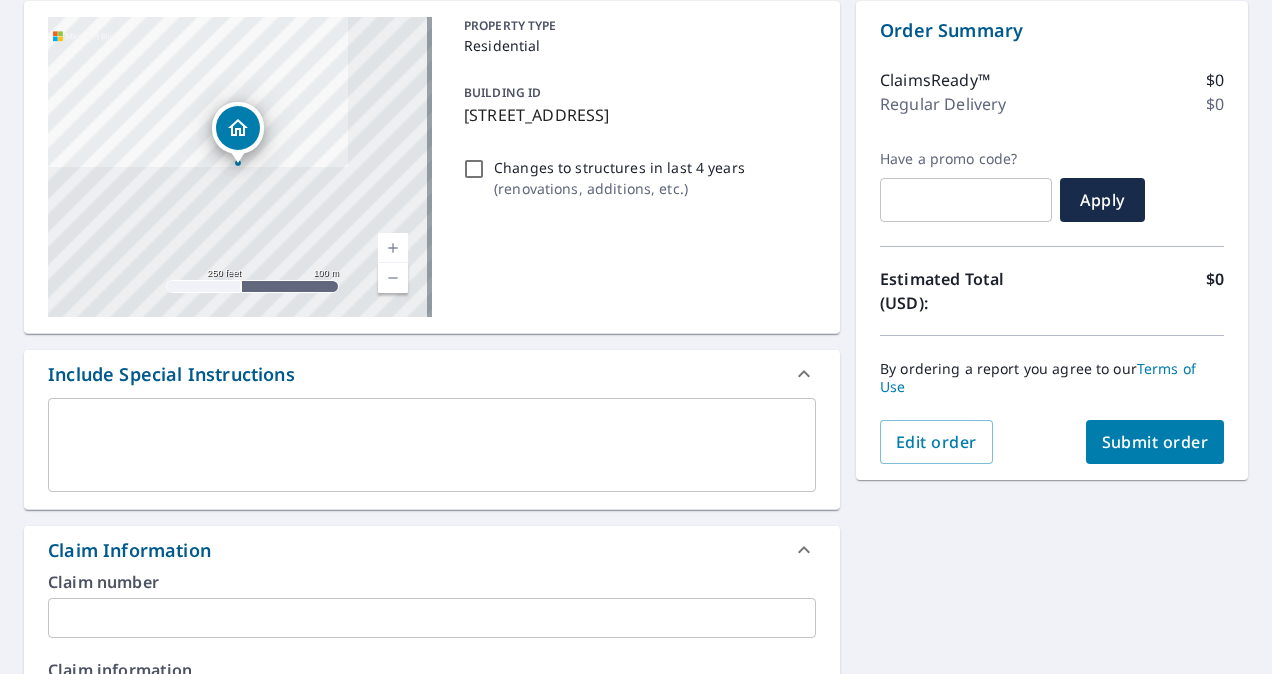 click on "x ​" at bounding box center (432, 445) 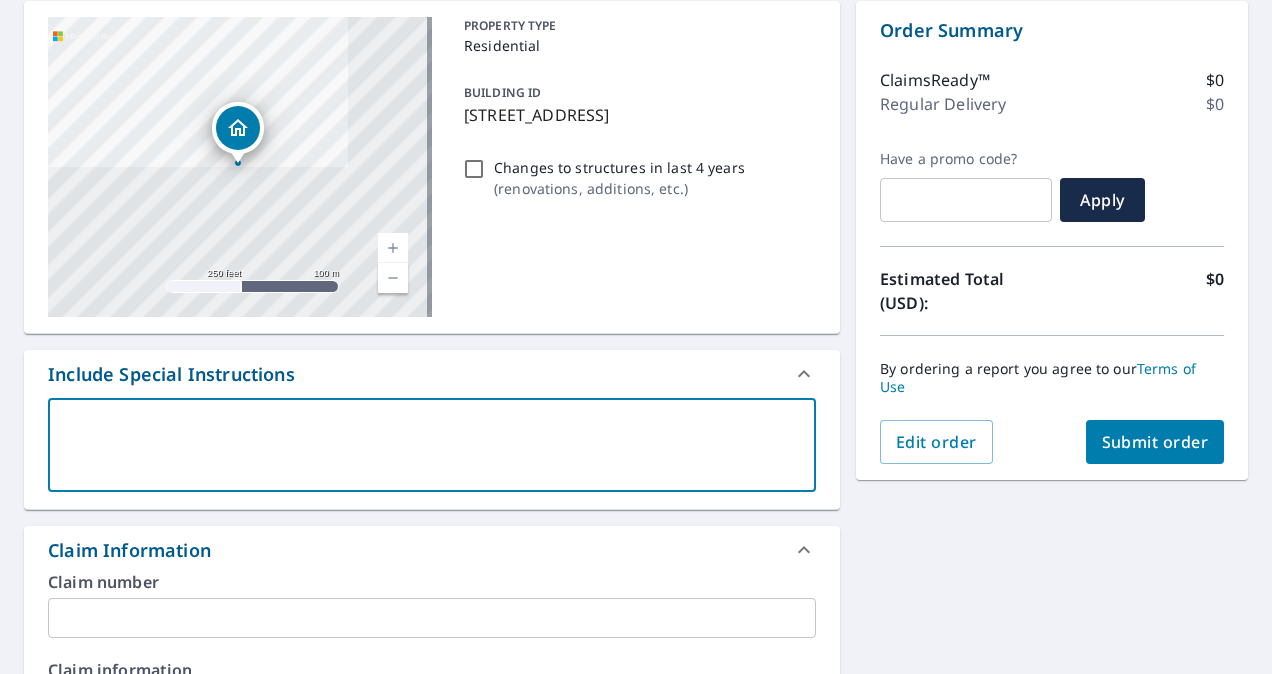 type on "3" 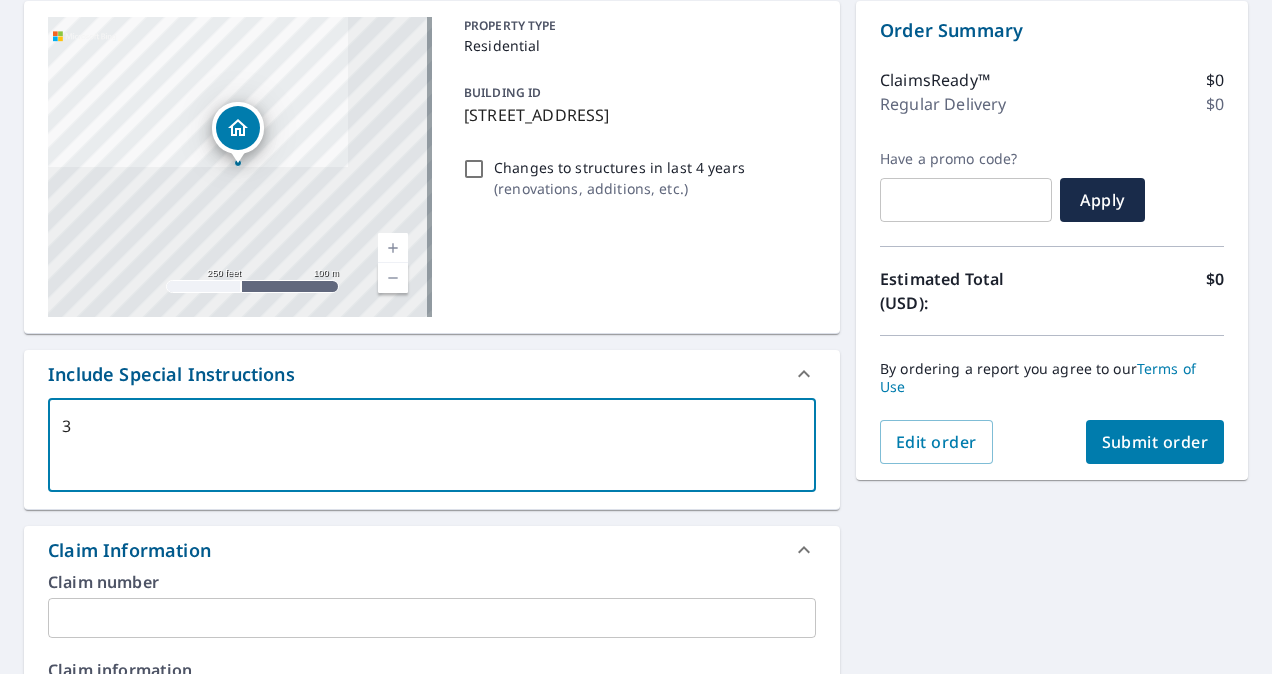 type on "3D" 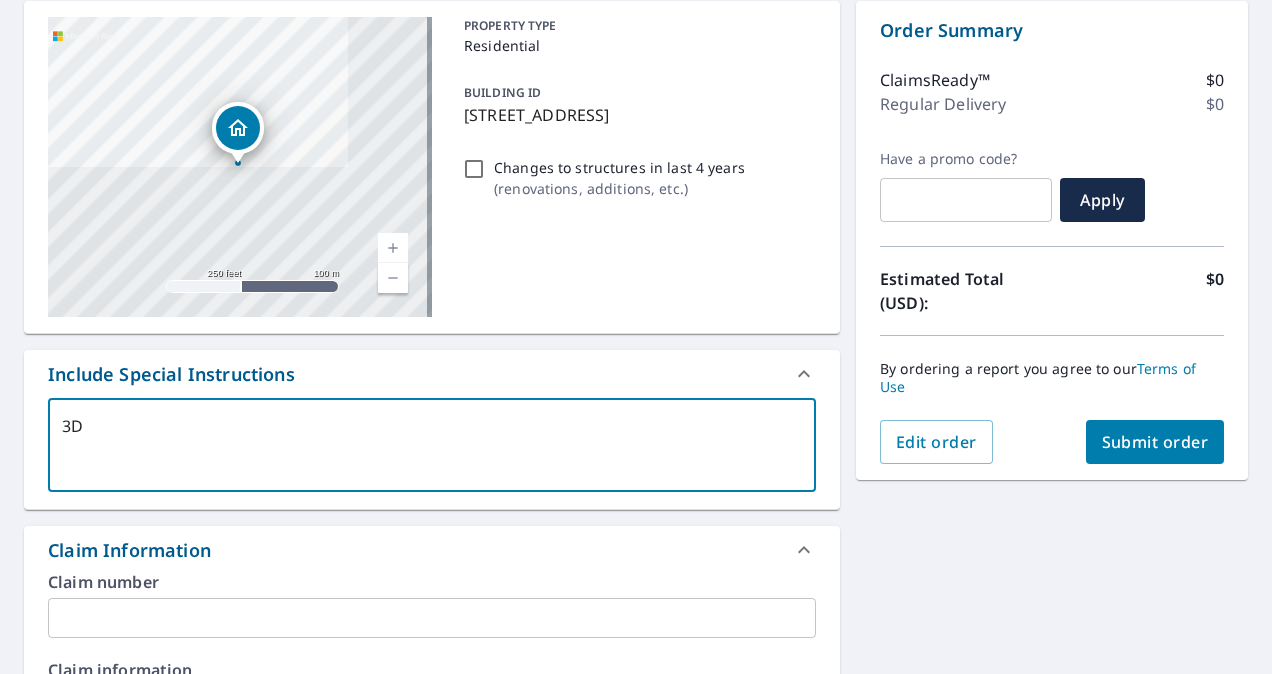 type on "3D" 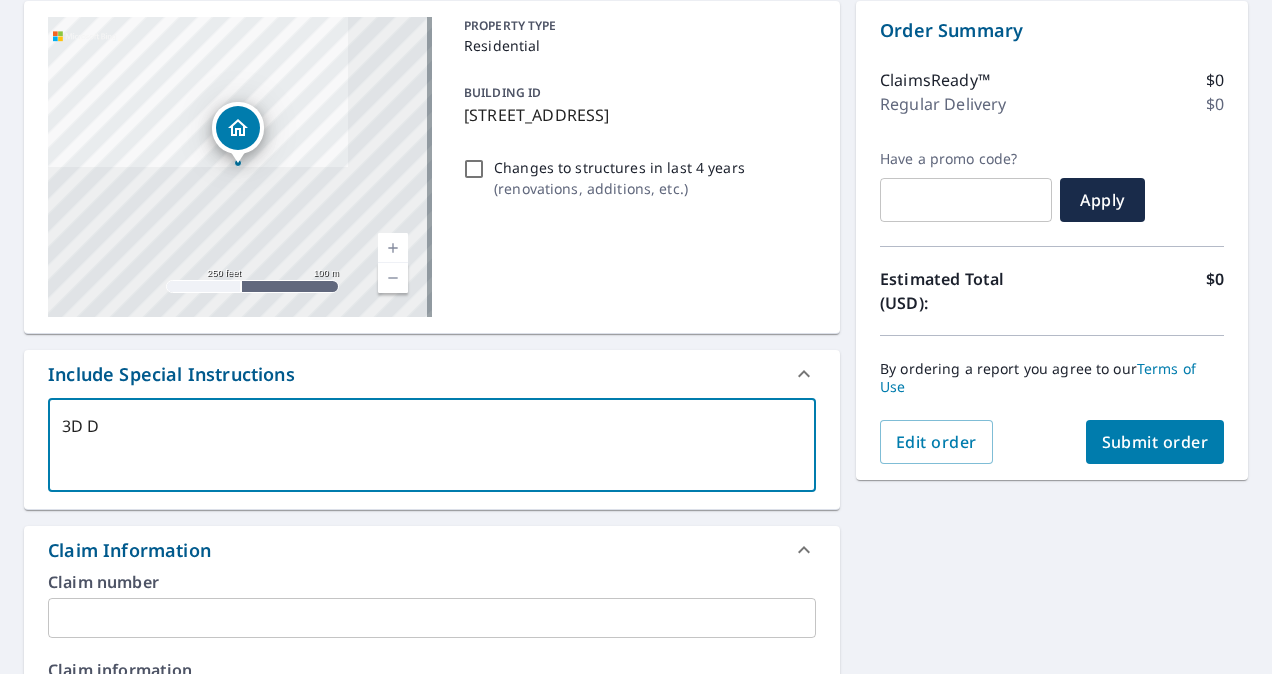 type on "3D DR" 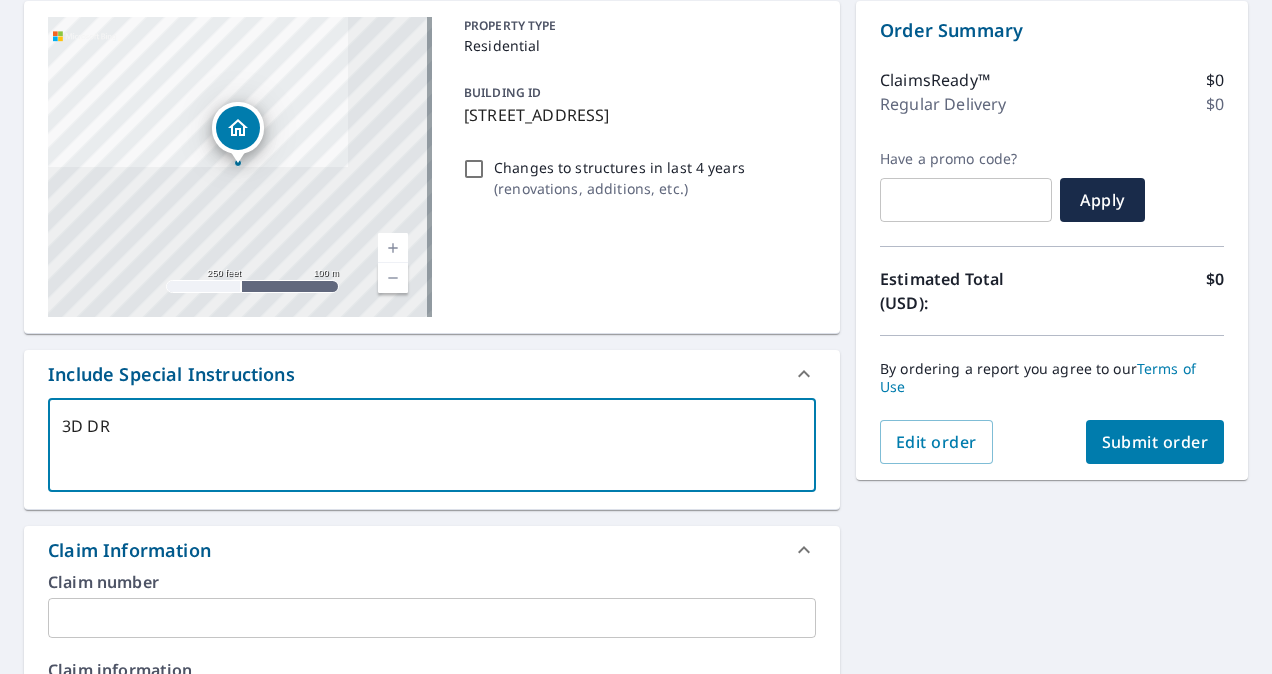 type on "3D DRO" 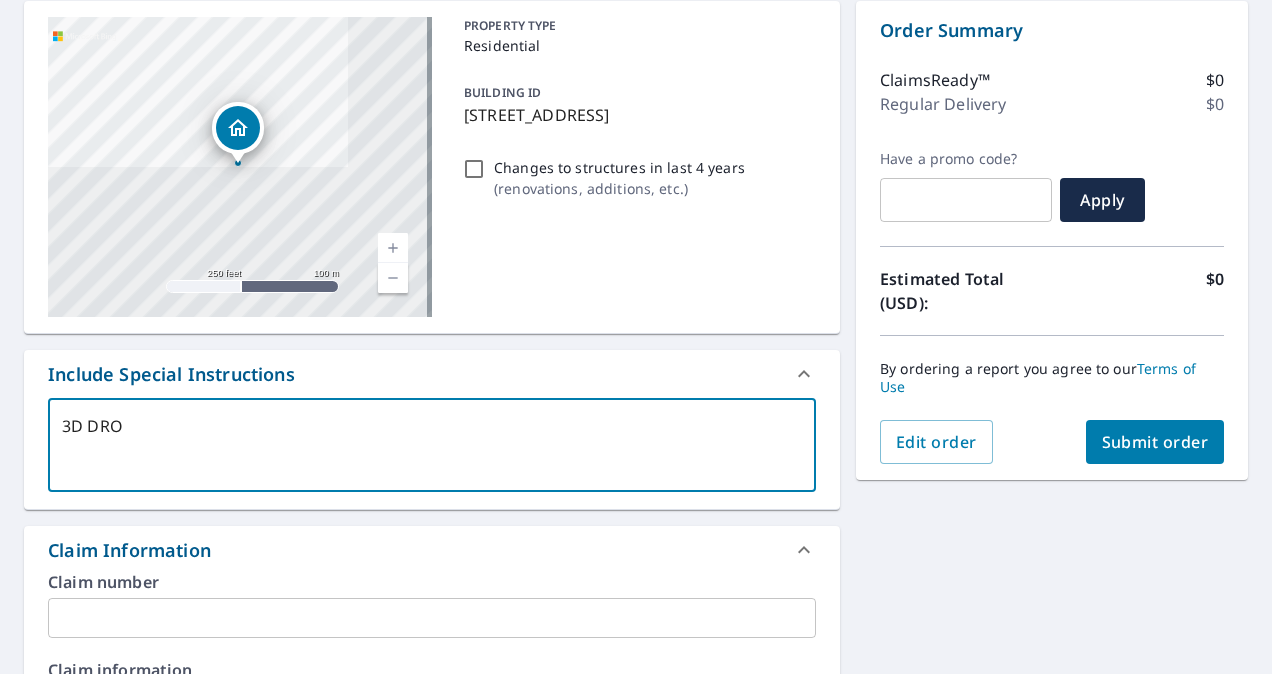 type on "3D DROP" 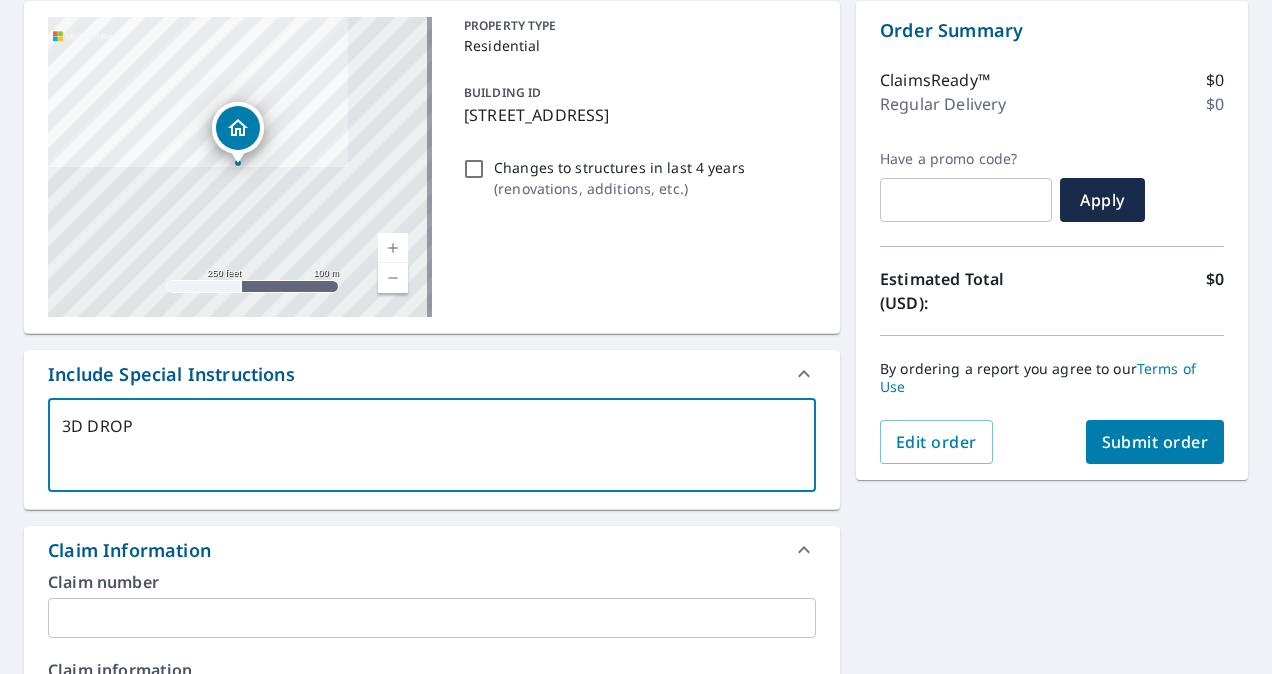 type on "3D DROP" 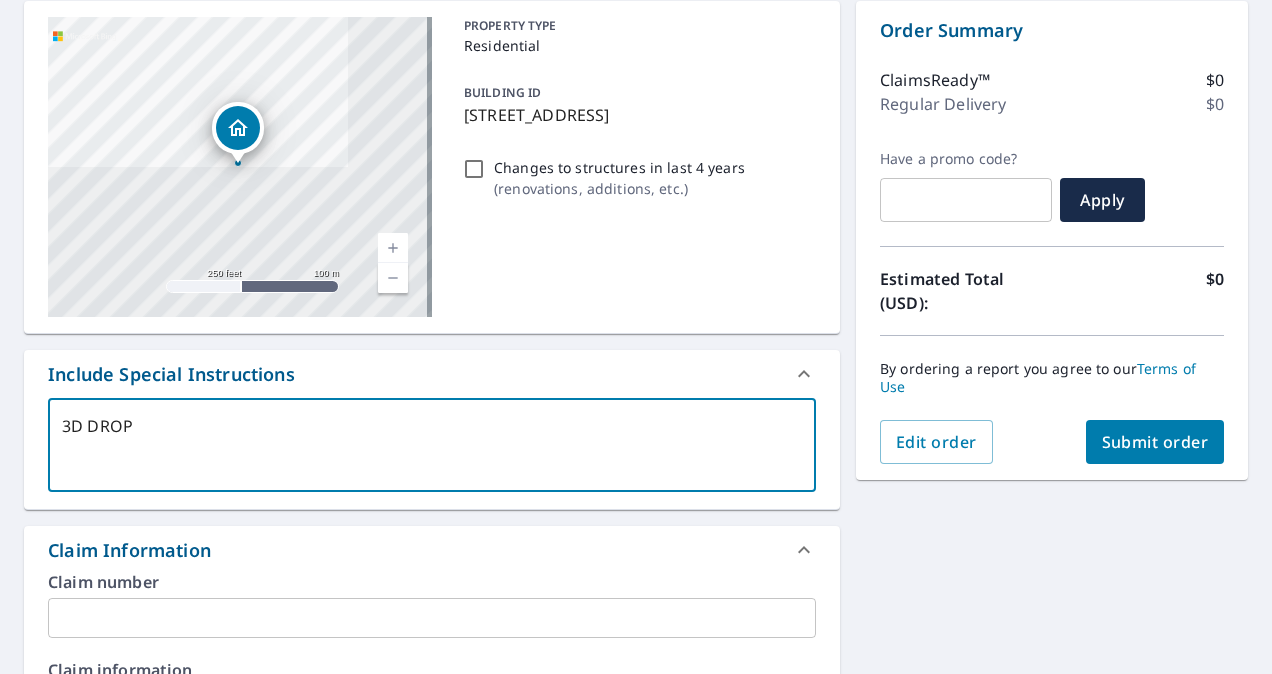 type on "3D DROP S" 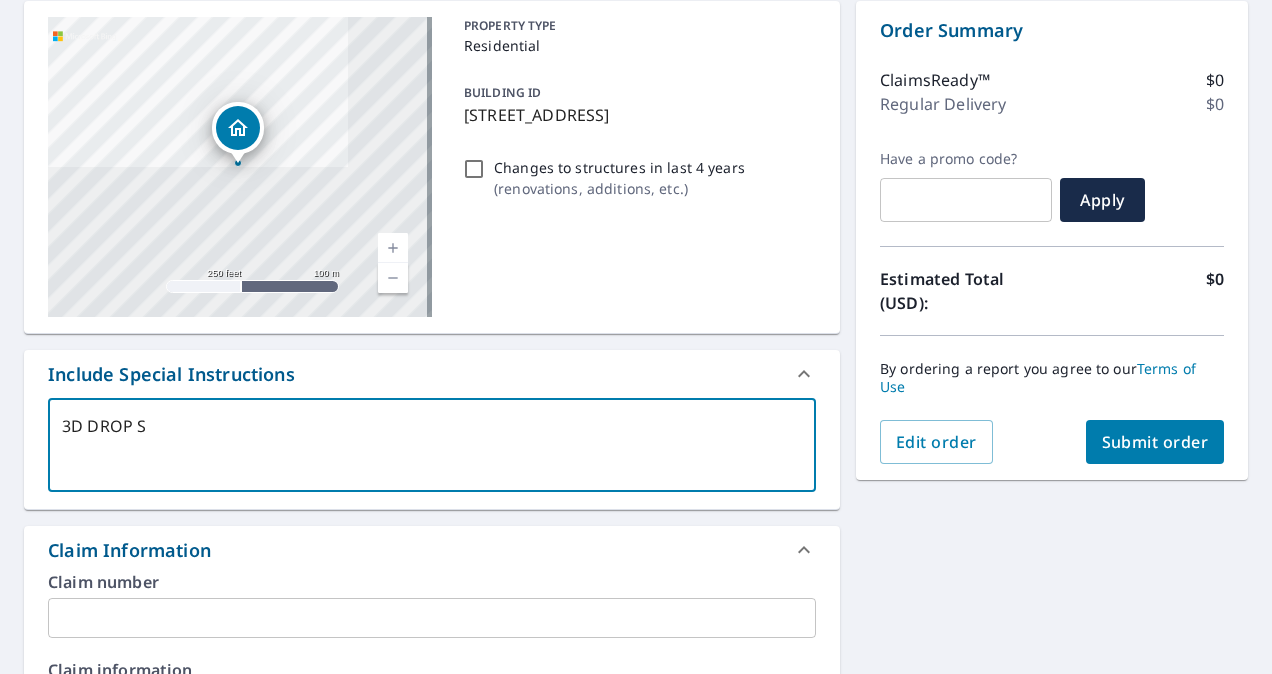 type on "3D DROP SK" 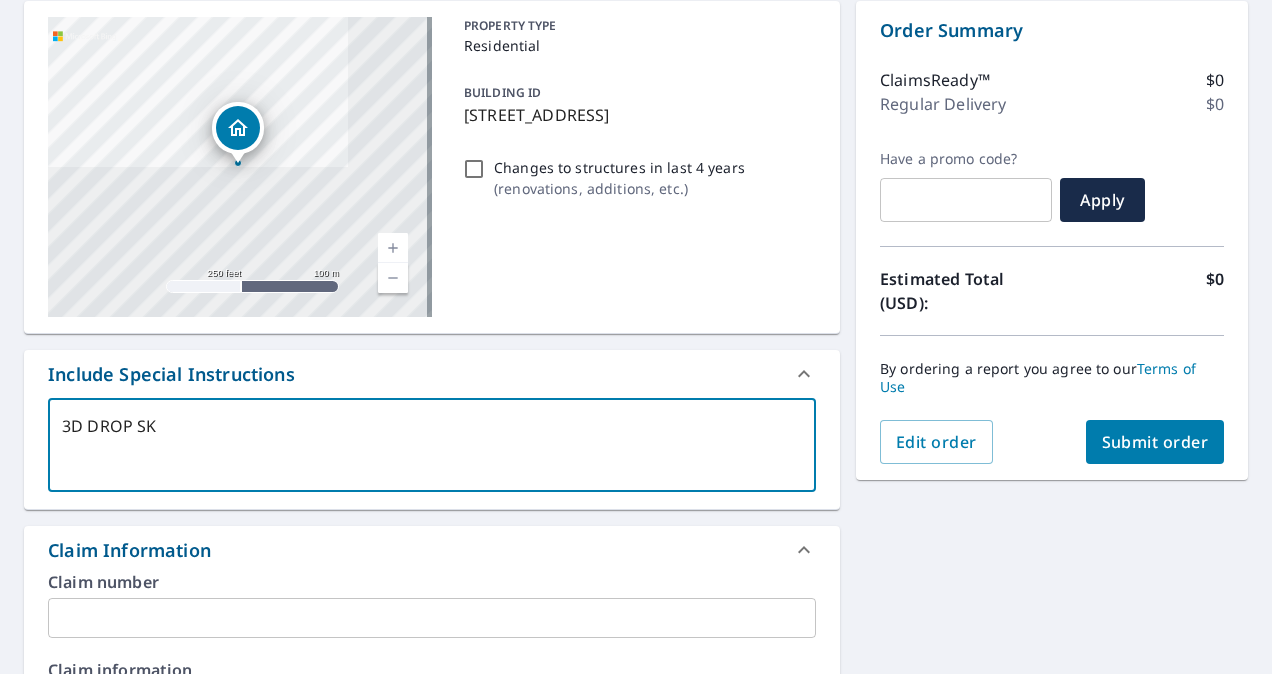type on "3D DROP SKE" 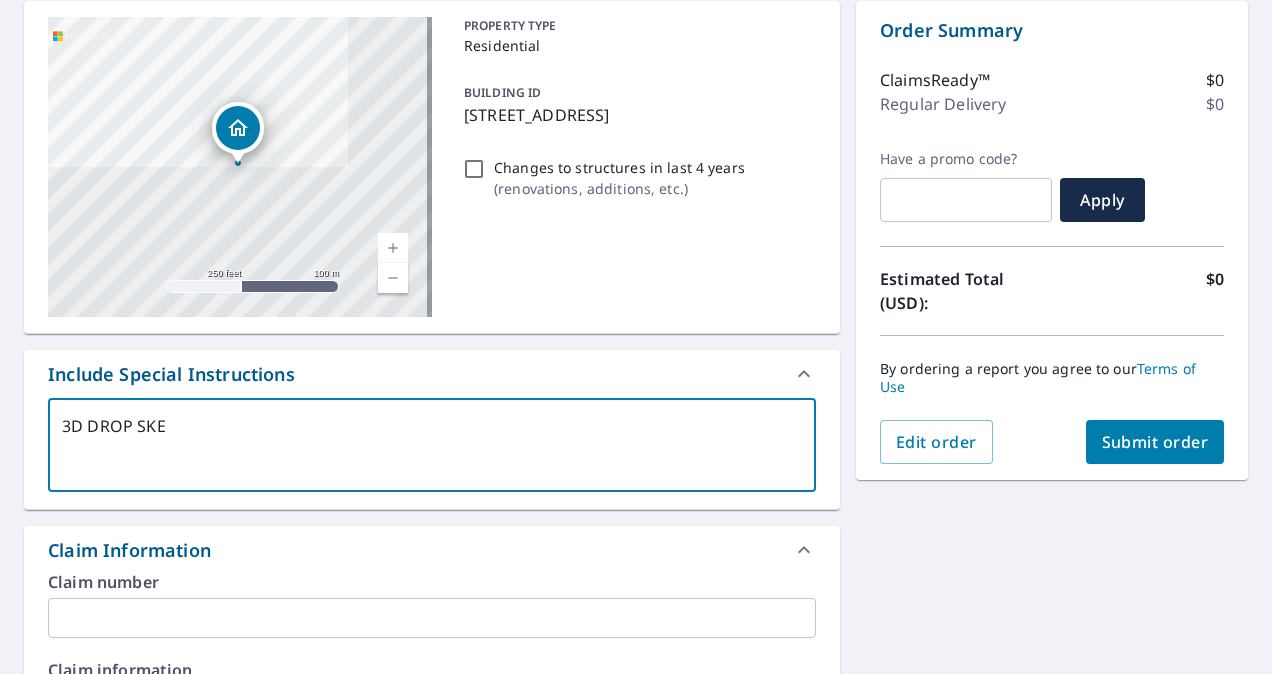 type on "3D DROP SKET" 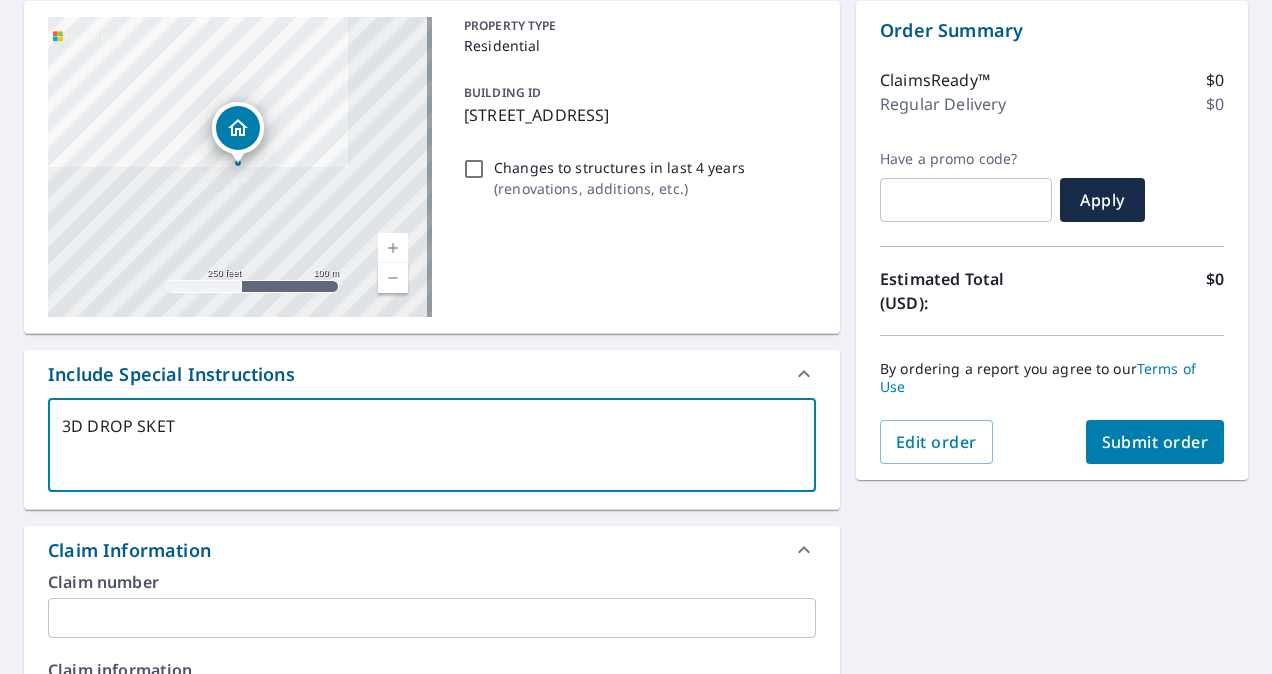type on "3D DROP SKETC" 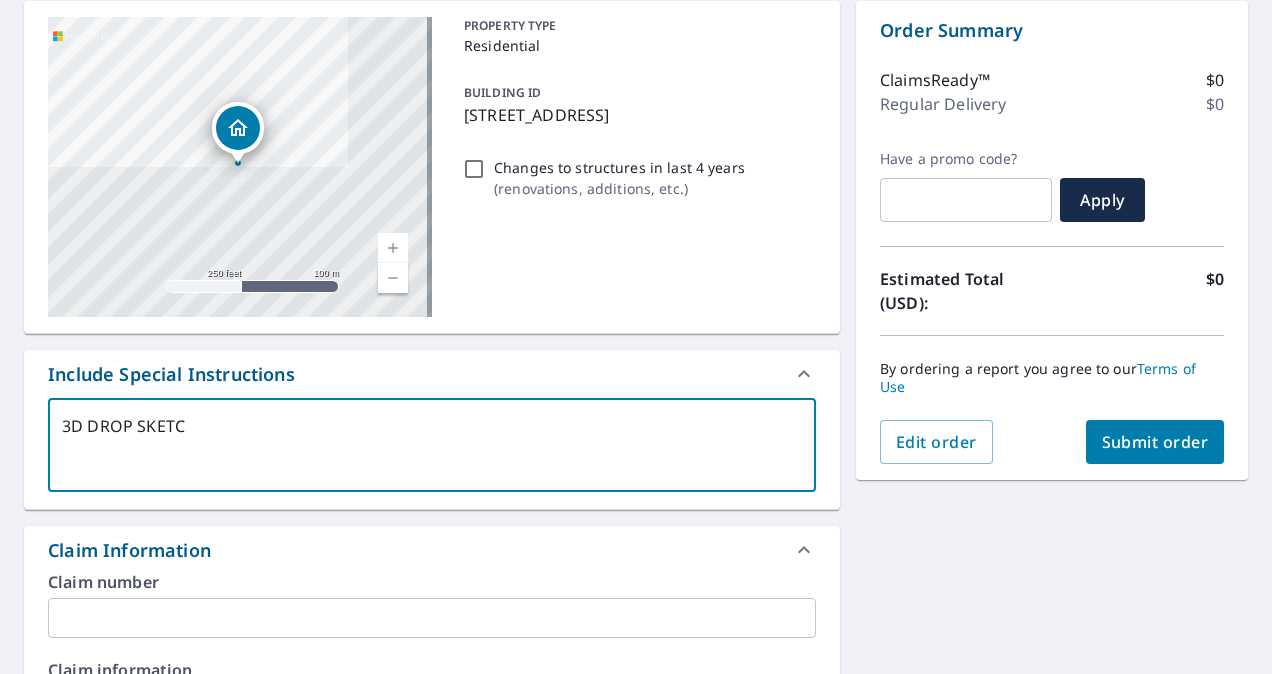 type on "3D DROP SKETCH" 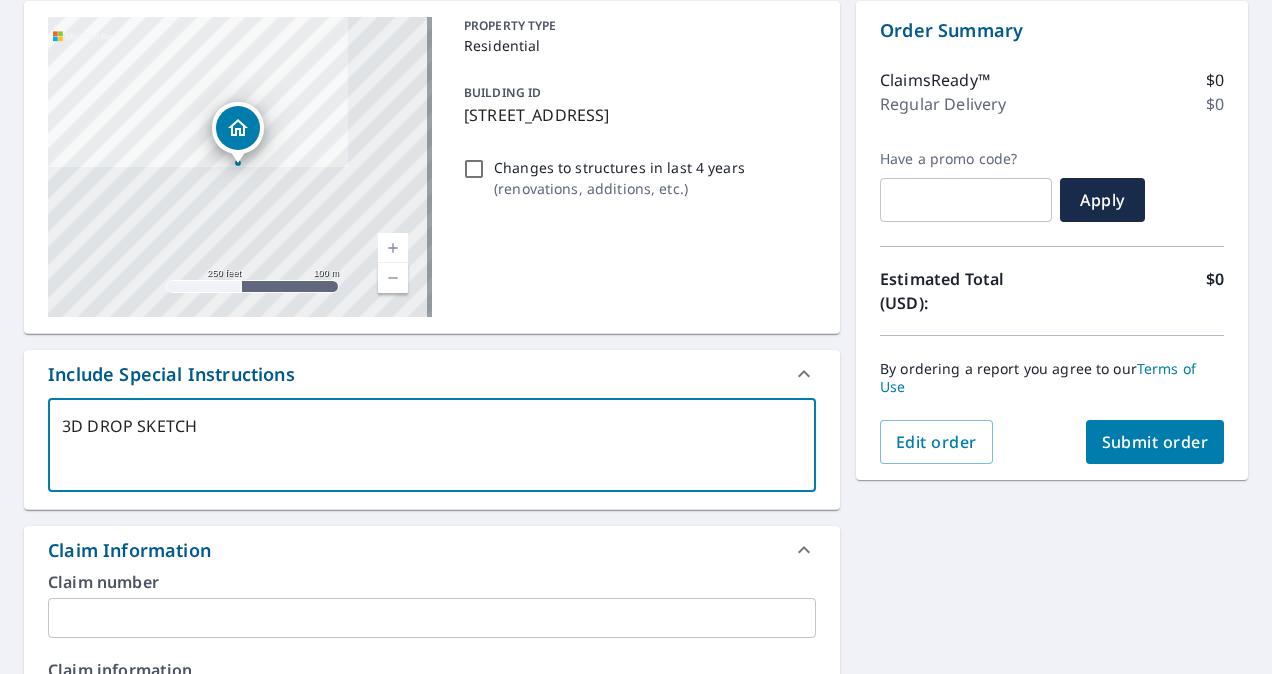 type on "3D DROP SKETCH" 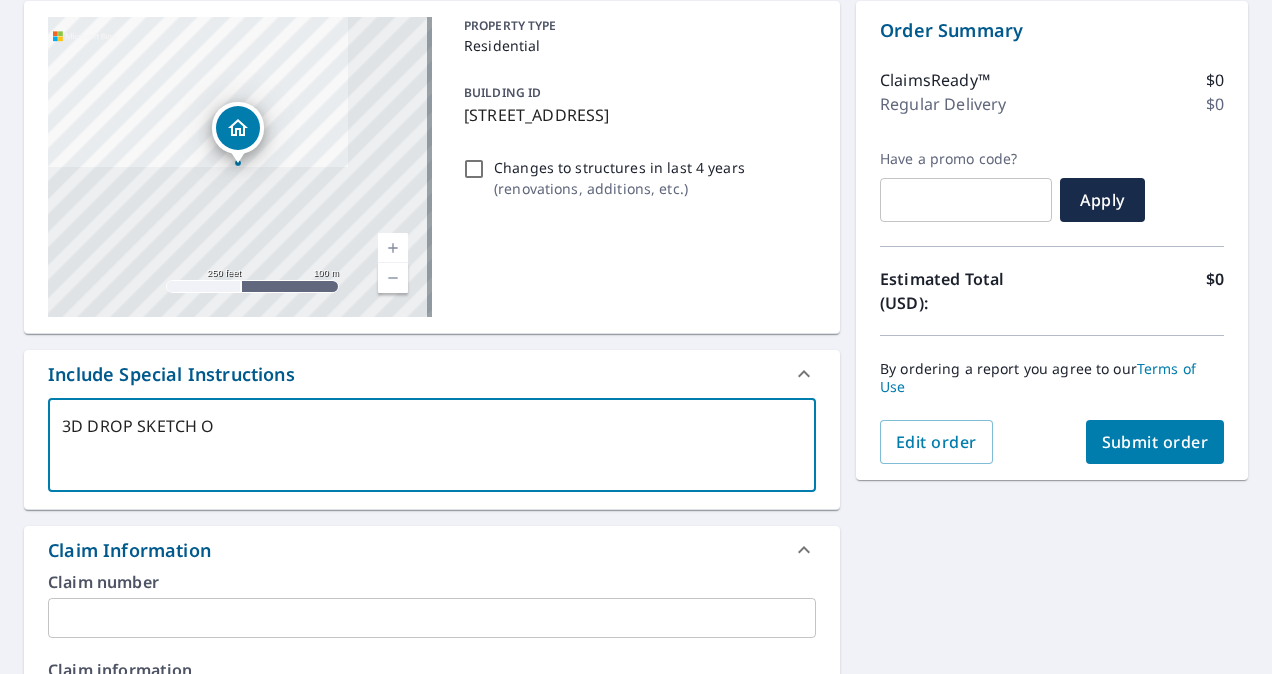 type on "3D DROP SKETCH OF" 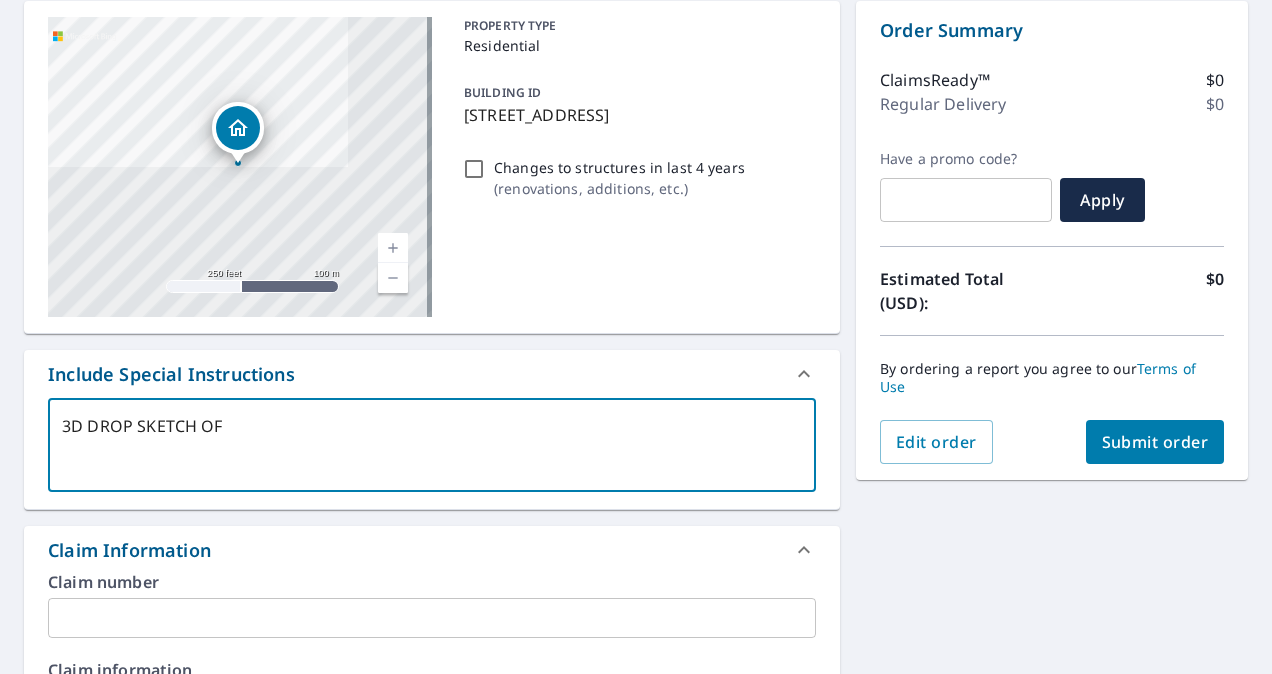 type on "3D DROP SKETCH OF" 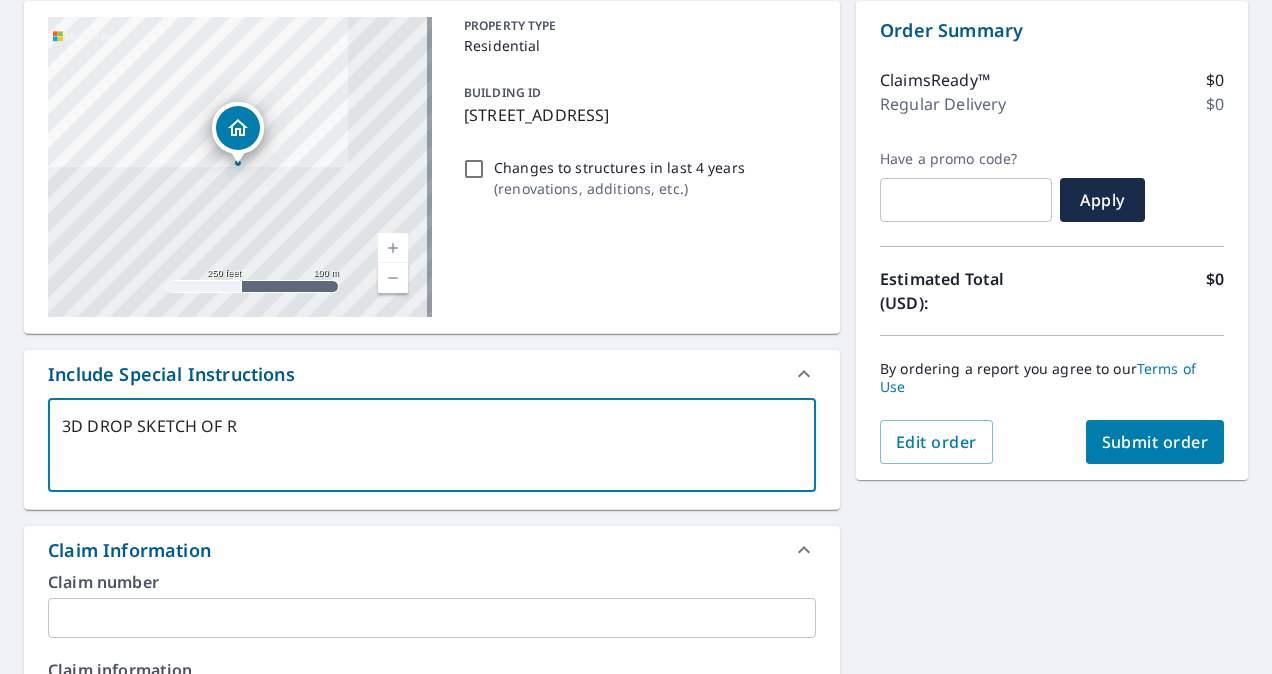 type on "3D DROP SKETCH OF RO" 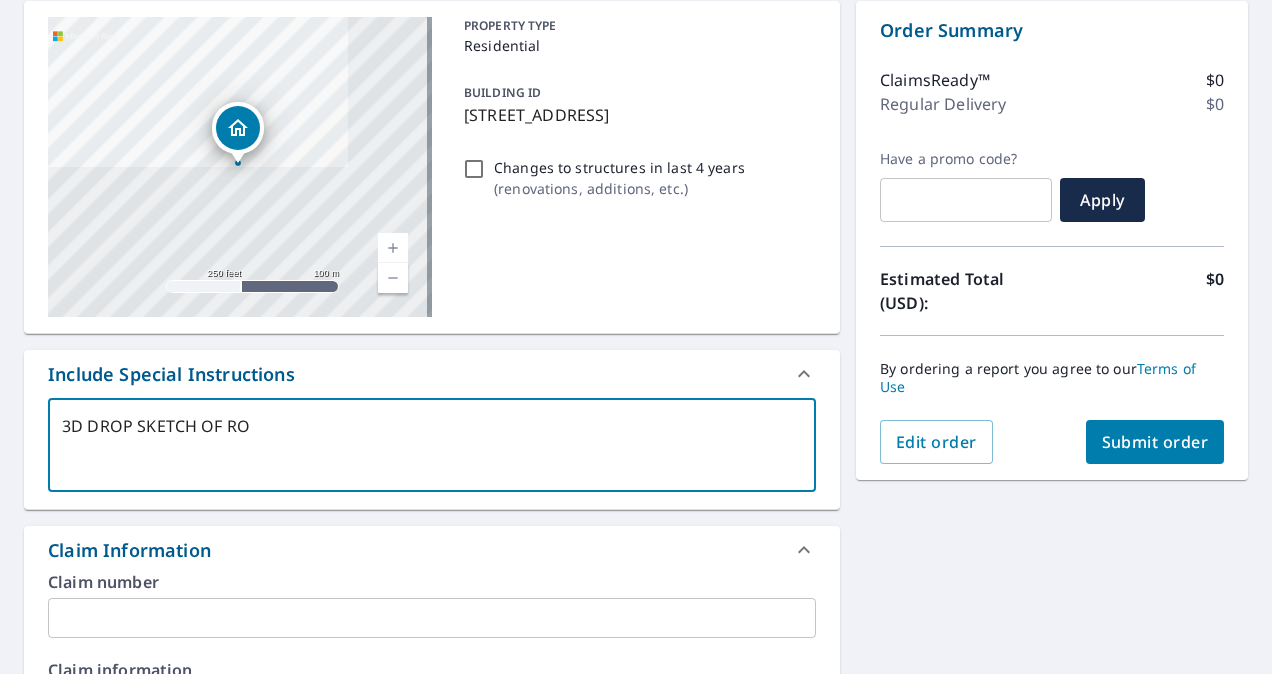 type on "3D DROP SKETCH OF ROO" 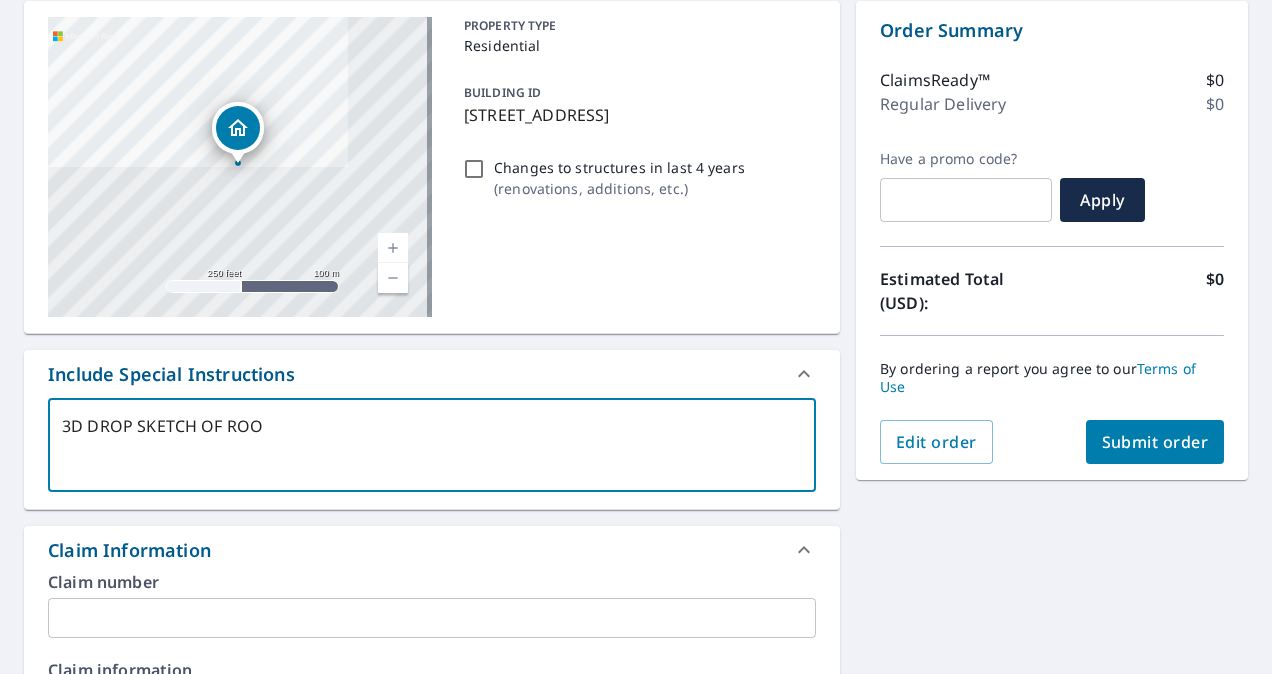 type on "3D DROP SKETCH OF ROOF" 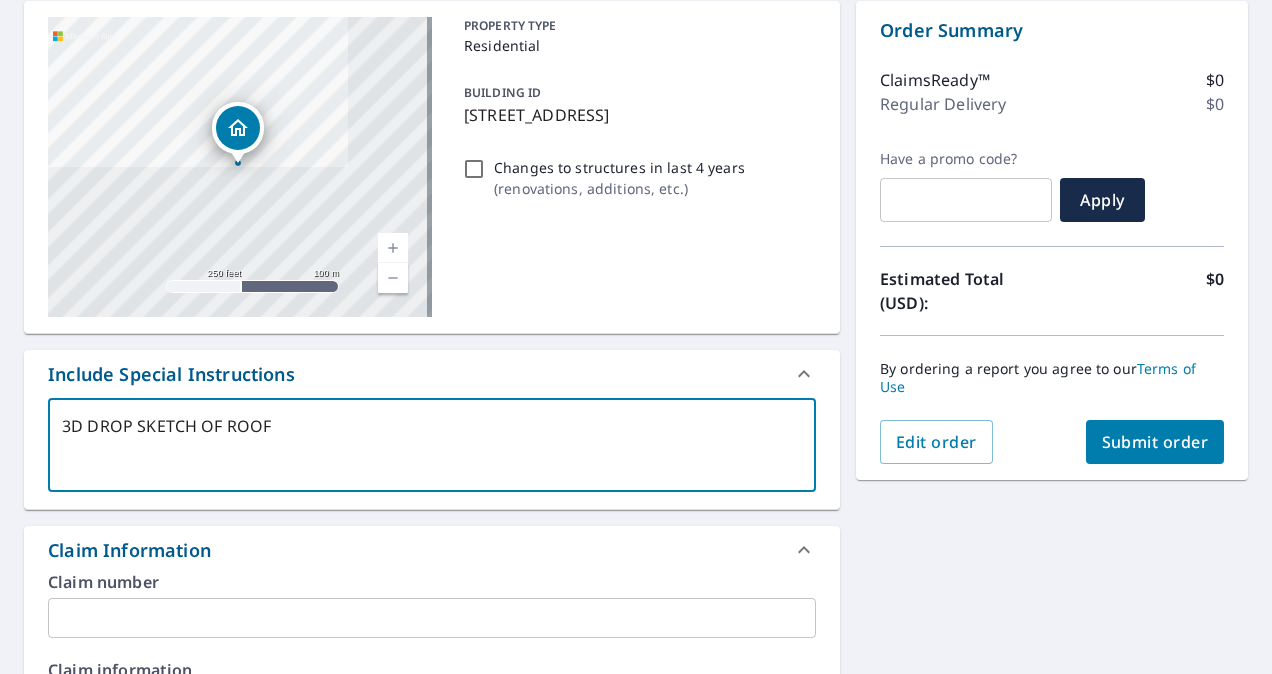 type on "3D DROP SKETCH OF ROOF" 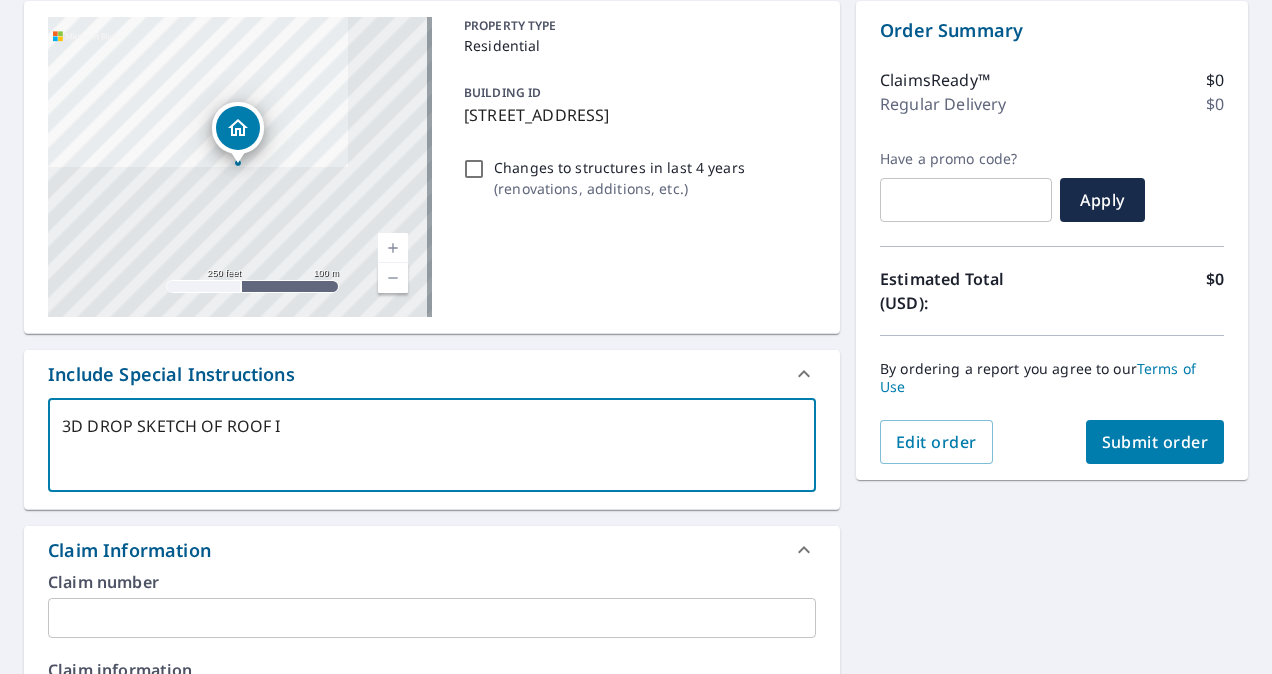 type on "3D DROP SKETCH OF ROOF IN" 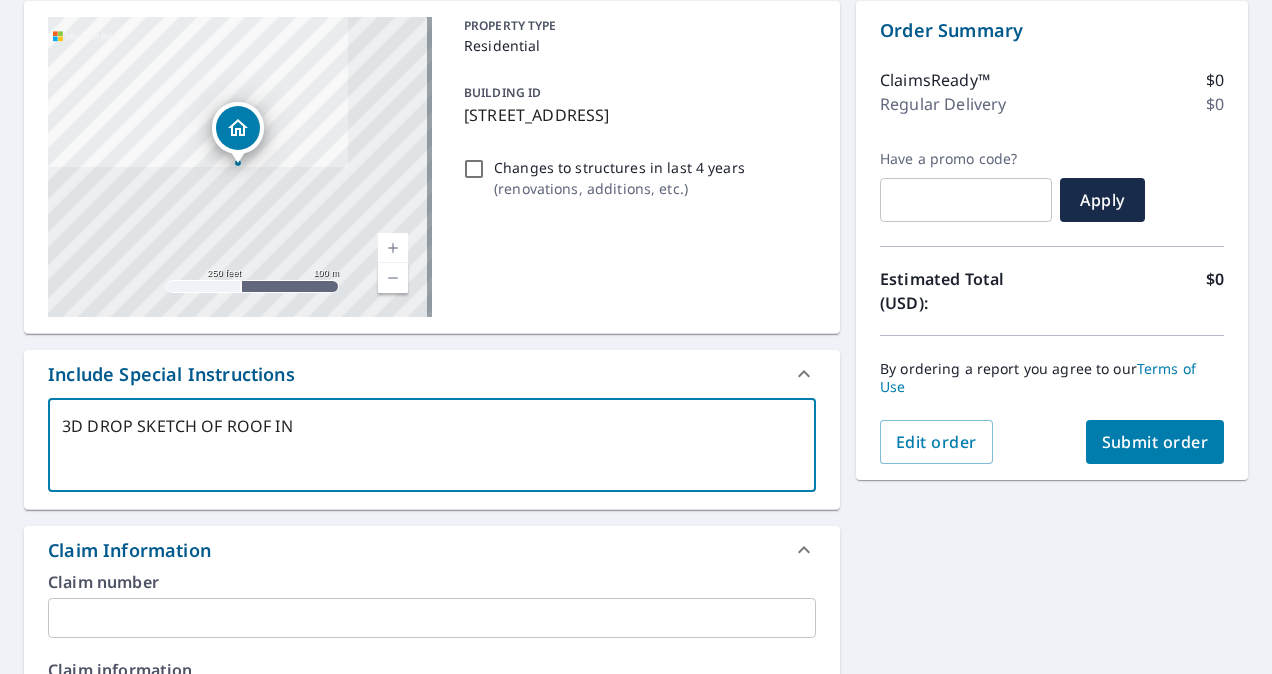 type on "3D DROP SKETCH OF ROOF INT" 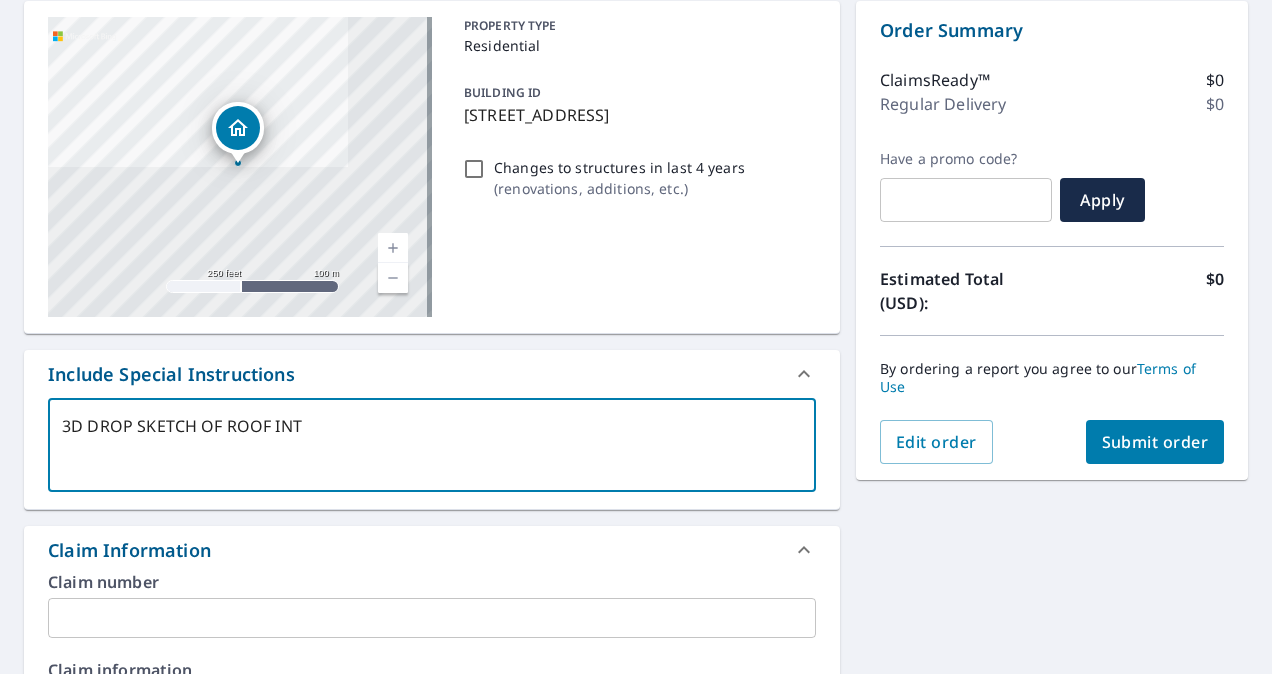 type on "3D DROP SKETCH OF ROOF INTO" 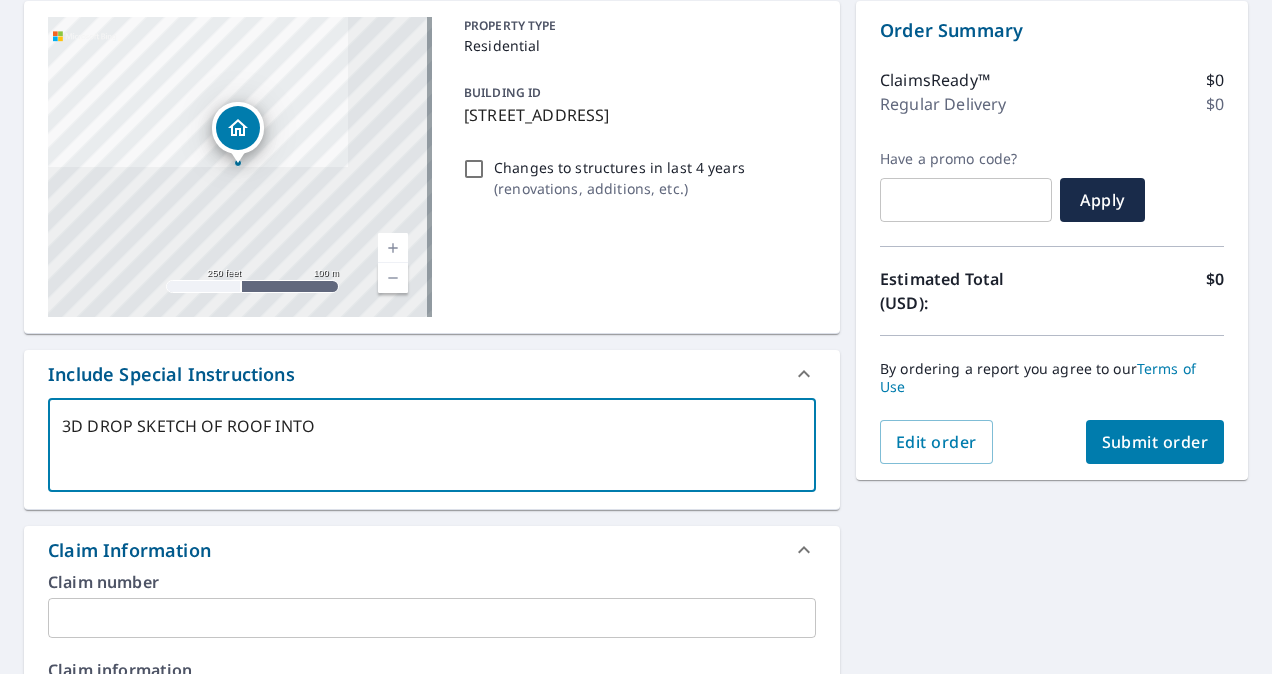 type on "3D DROP SKETCH OF ROOF INTO" 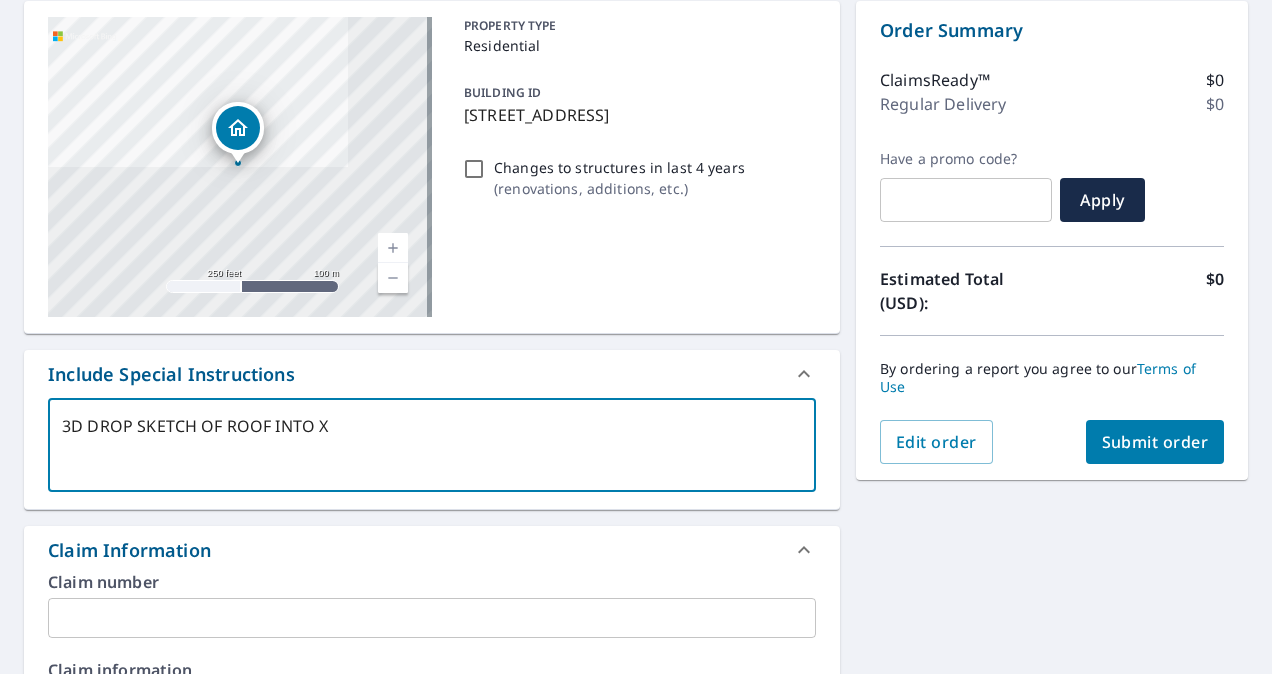 type on "3D DROP SKETCH OF ROOF INTO XA" 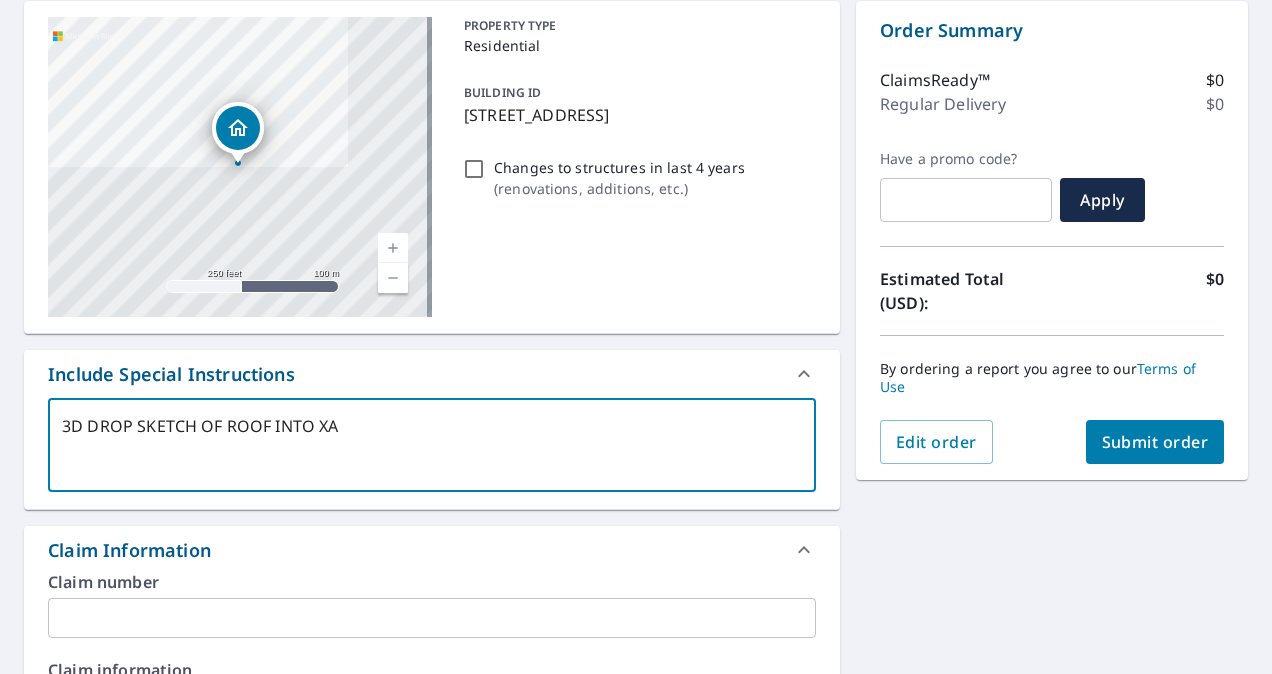 type on "3D DROP SKETCH OF ROOF INTO XAC" 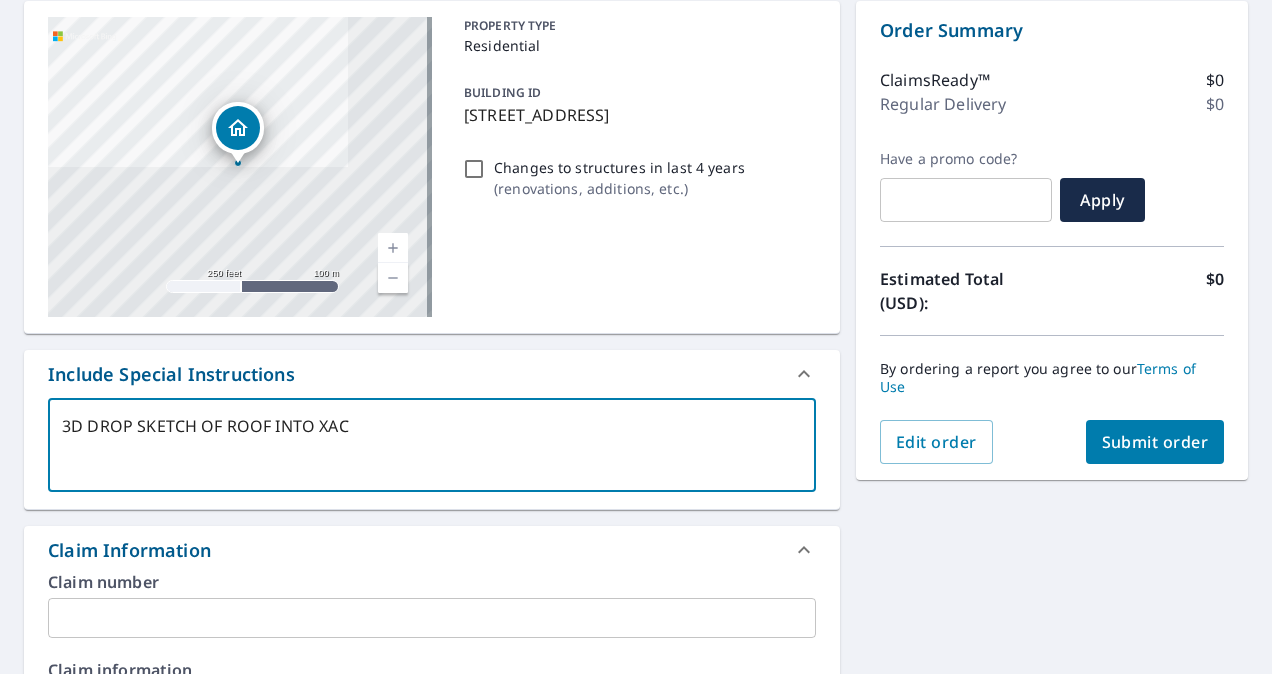 type on "3D DROP SKETCH OF ROOF INTO XACT" 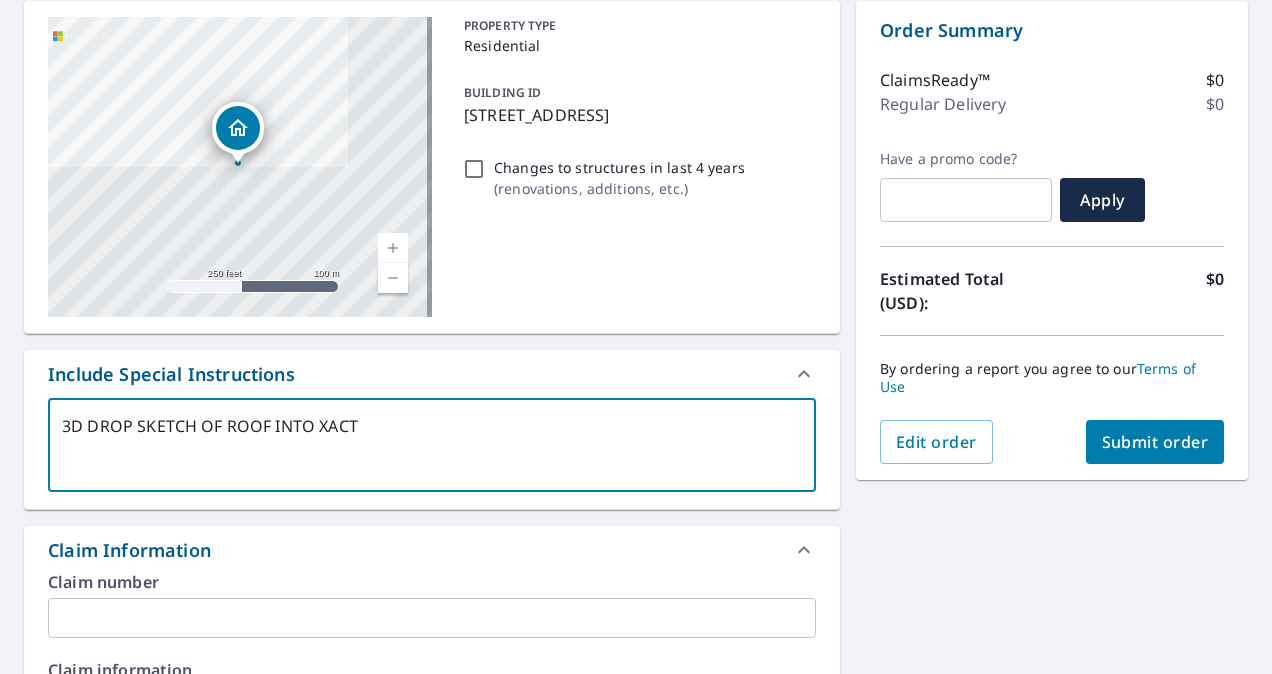 type on "3D DROP SKETCH OF ROOF INTO XACTI" 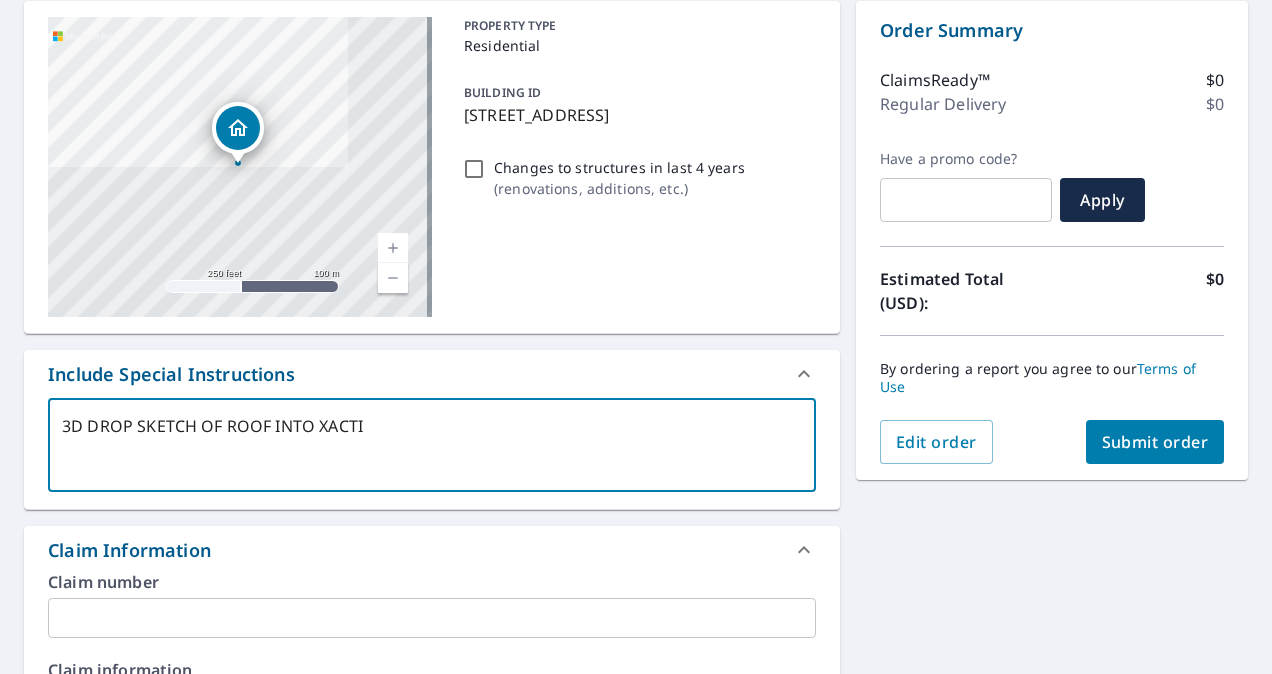type on "3D DROP SKETCH OF ROOF INTO XACTIM" 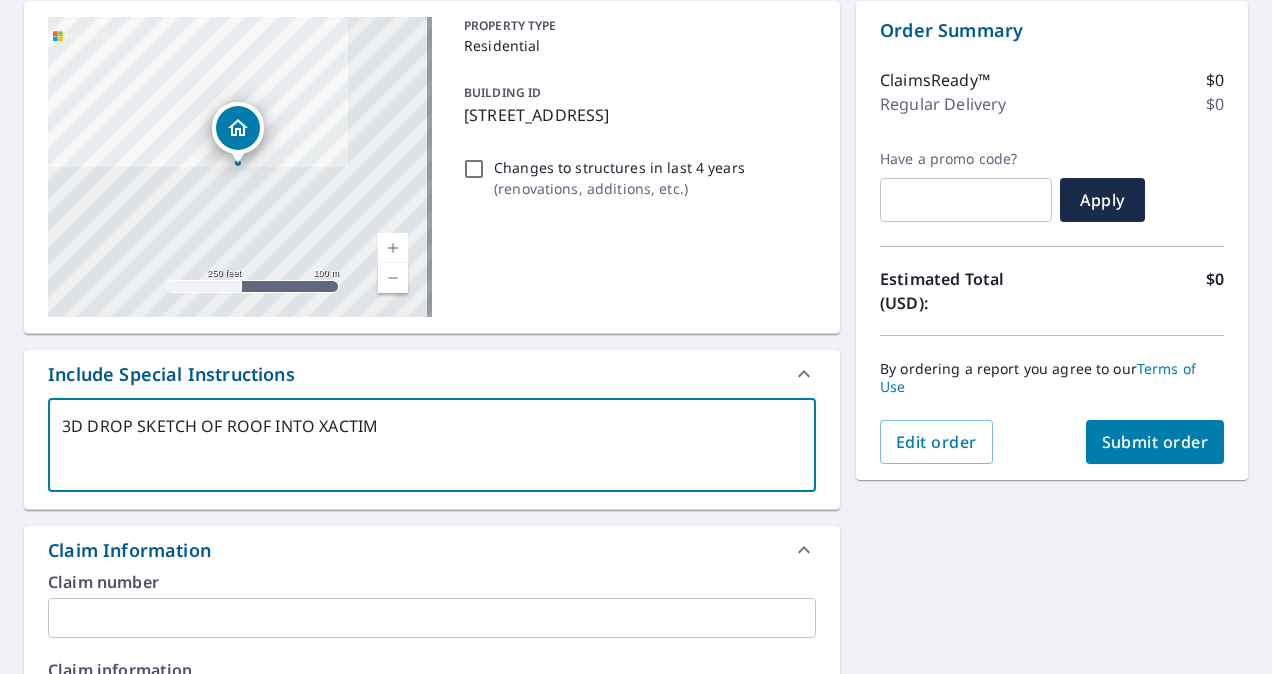 type on "3D DROP SKETCH OF ROOF INTO XACTIMA" 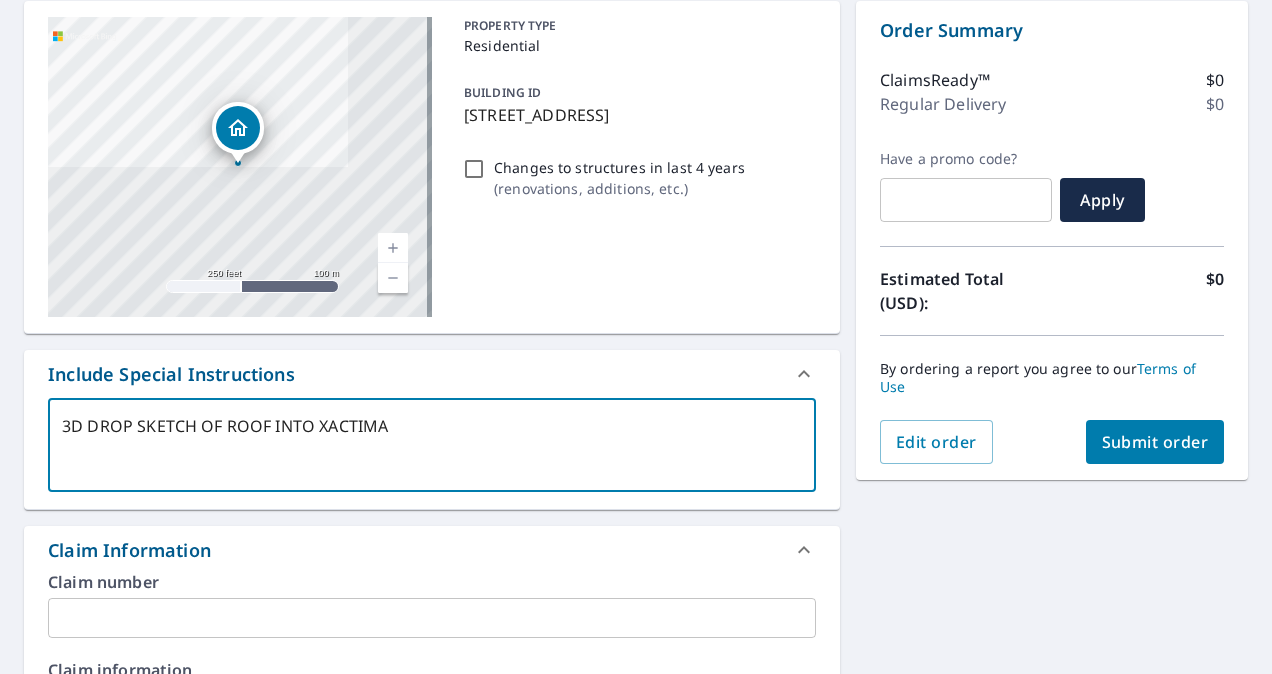 type on "3D DROP SKETCH OF ROOF INTO XACTIMAT" 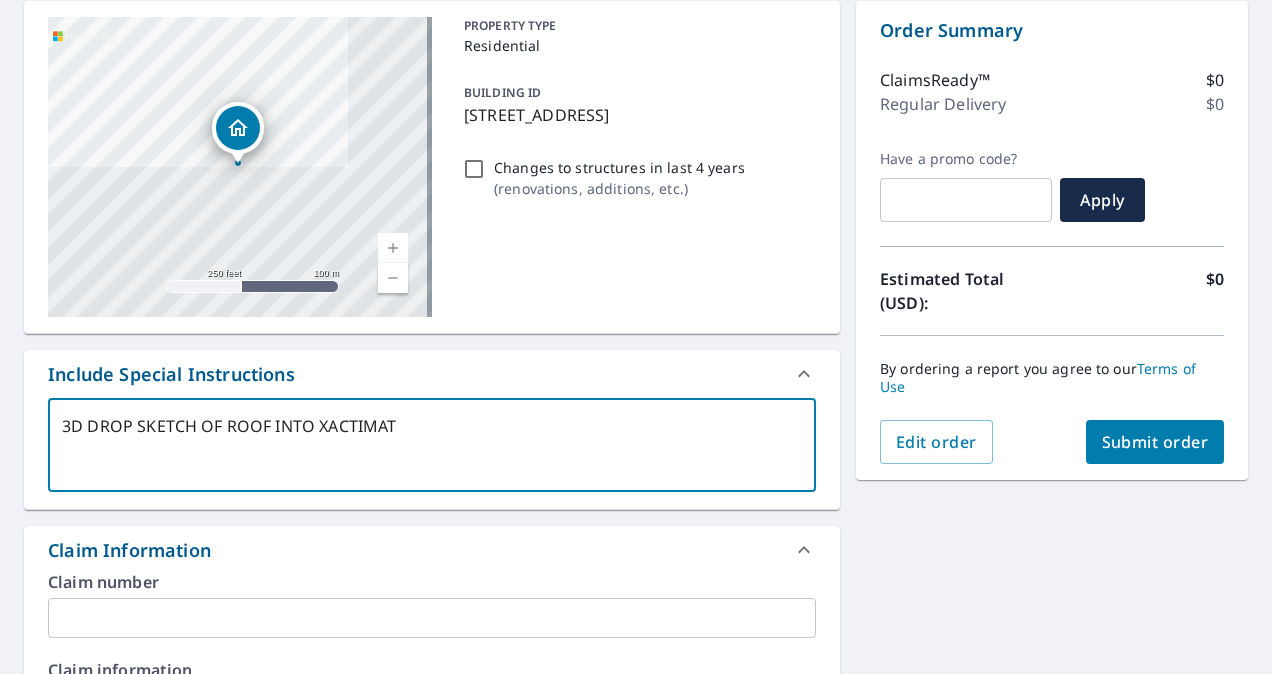 type on "3D DROP SKETCH OF ROOF INTO XACTIMATE" 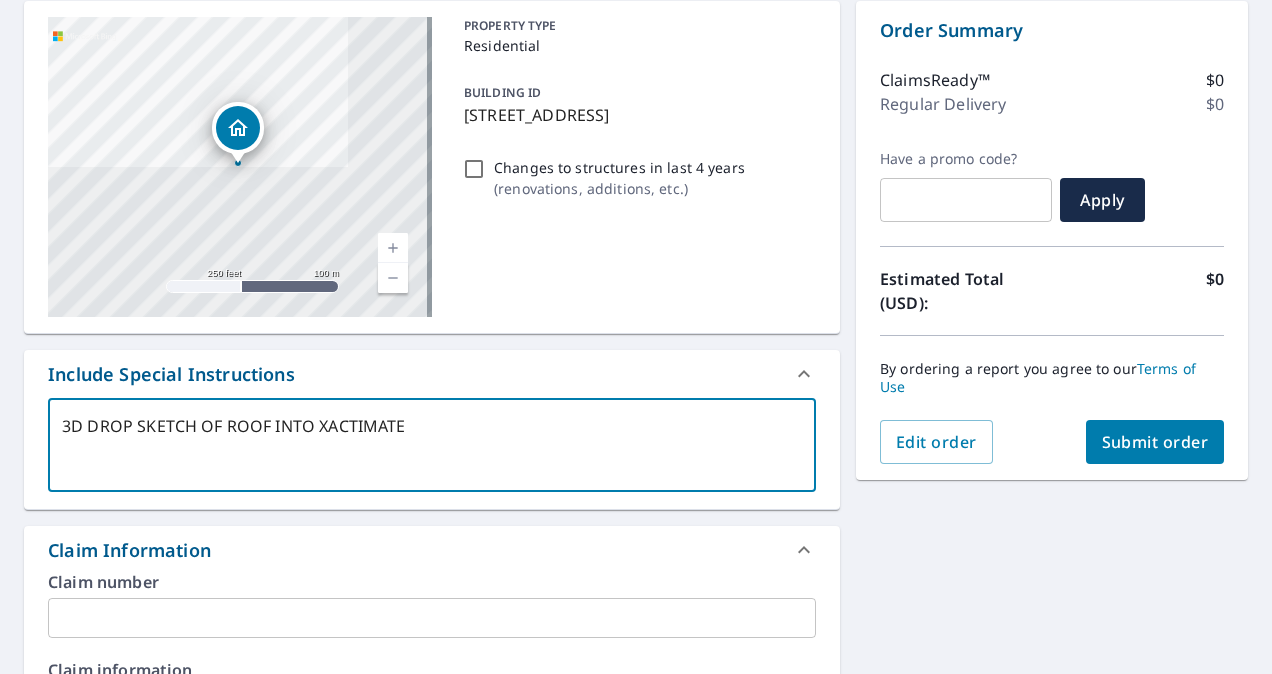 type on "3D DROP SKETCH OF ROOF INTO XACTIMATE" 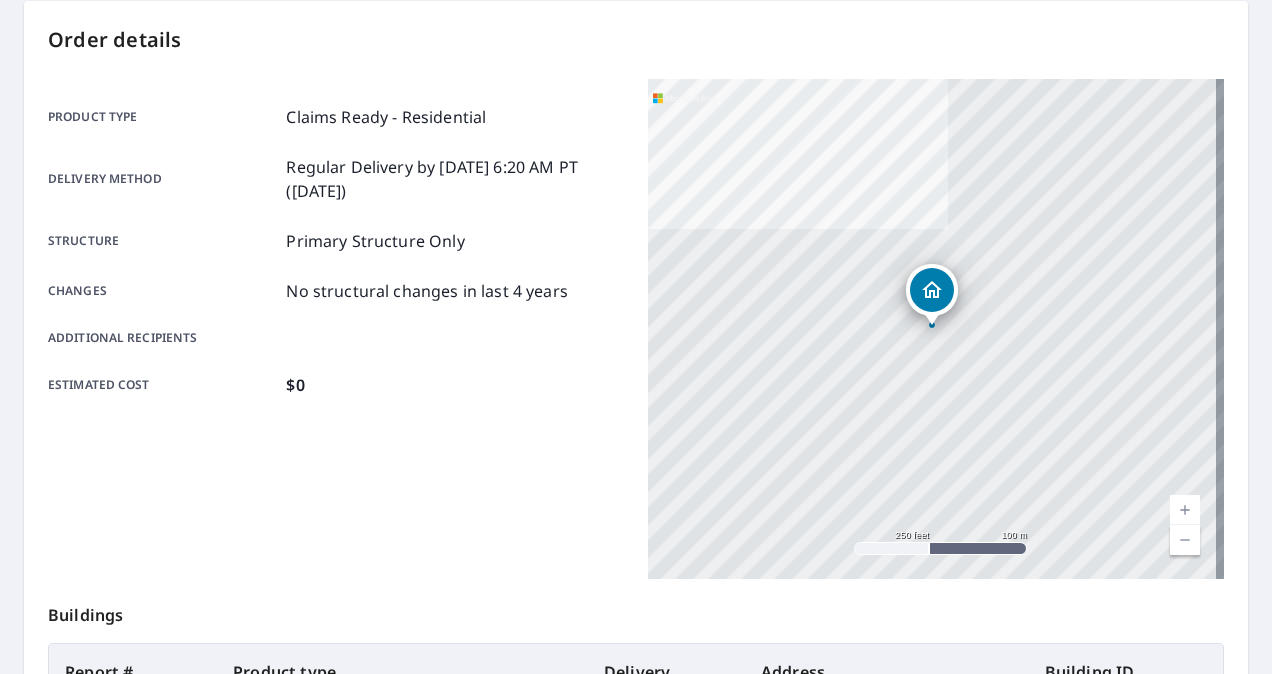 scroll, scrollTop: 0, scrollLeft: 0, axis: both 